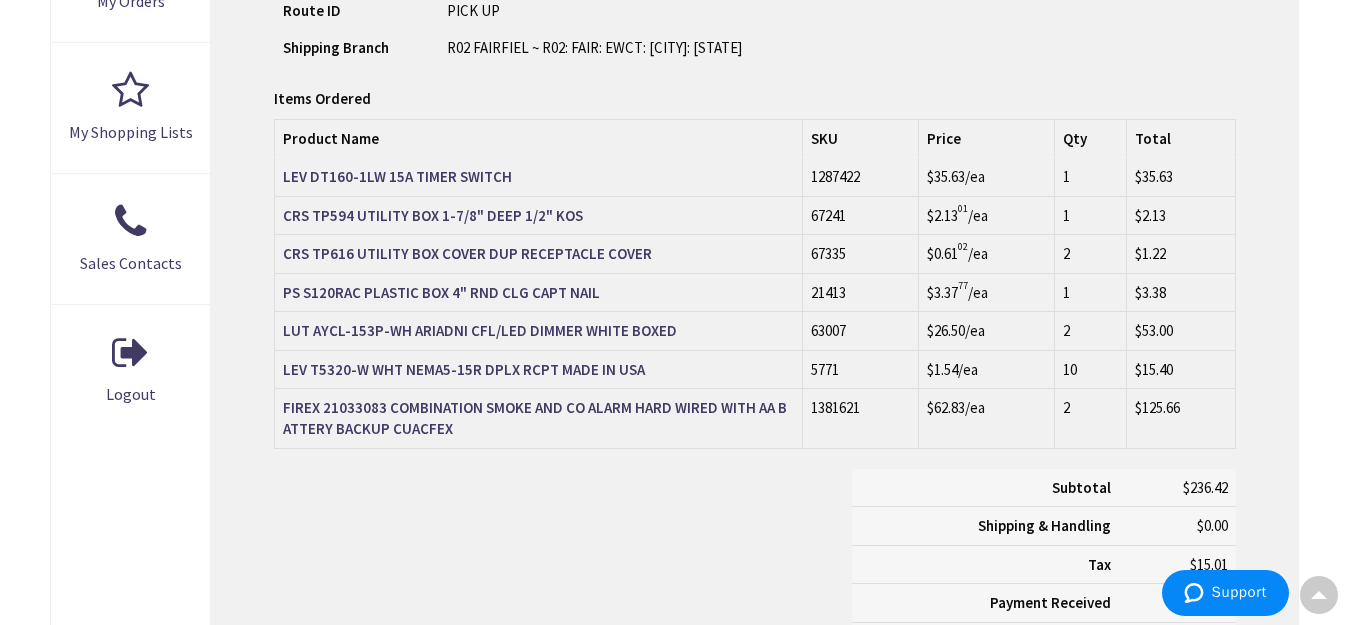 scroll, scrollTop: 803, scrollLeft: 0, axis: vertical 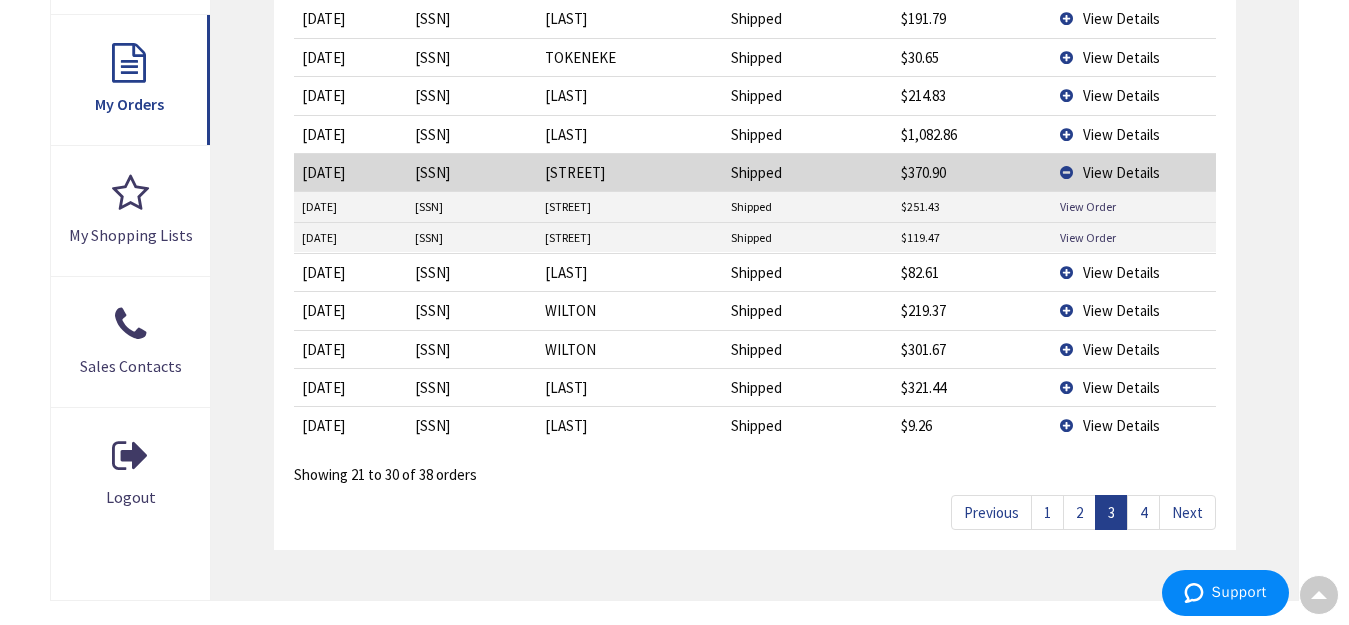click on "View Details" at bounding box center (1121, 425) 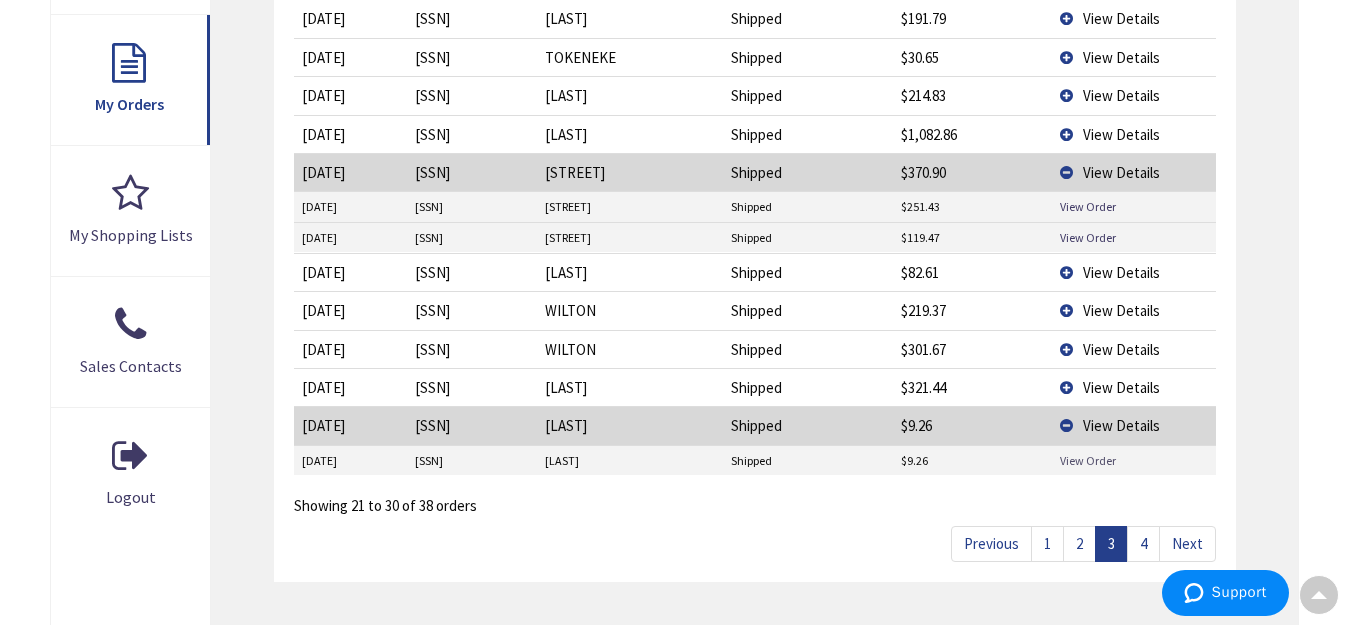 click on "View Order" at bounding box center [1088, 460] 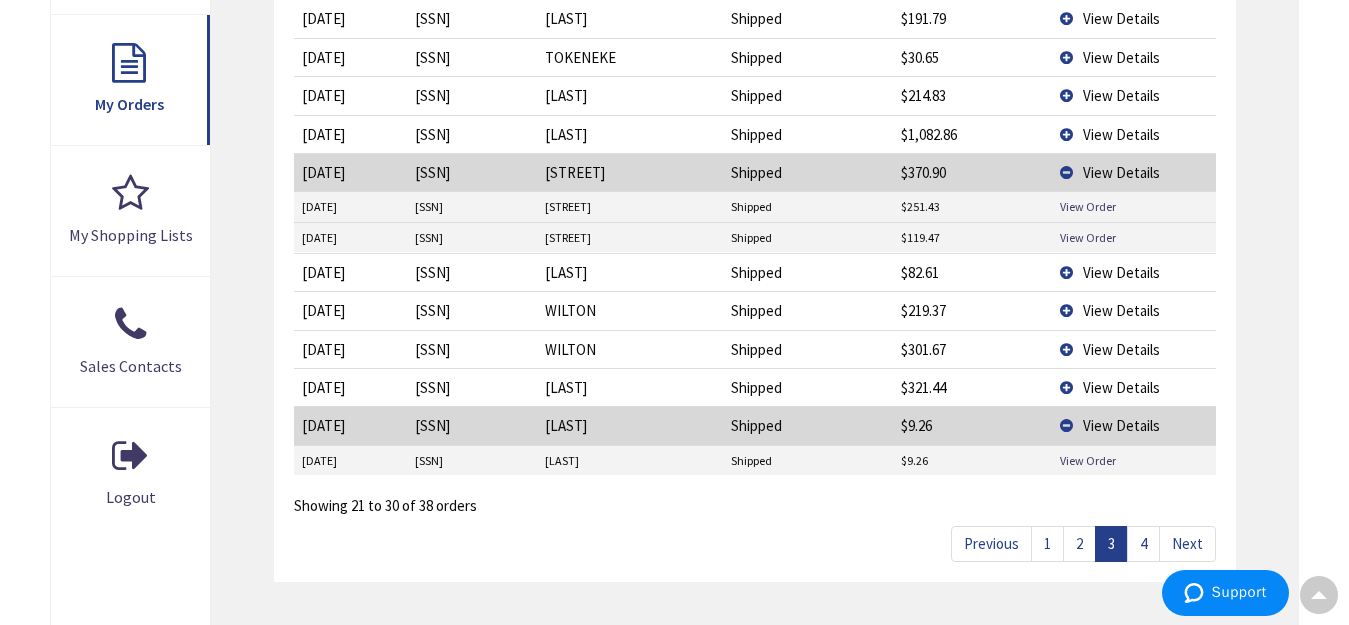 click on "4" at bounding box center [1143, 543] 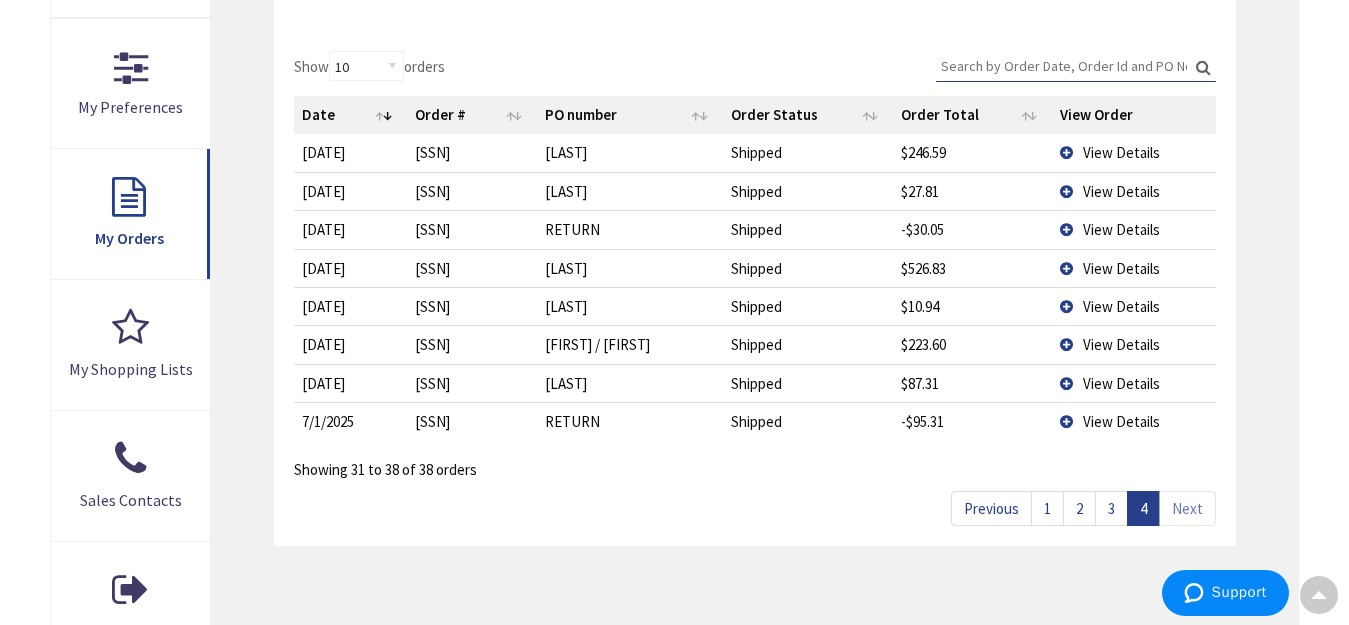 scroll, scrollTop: 600, scrollLeft: 0, axis: vertical 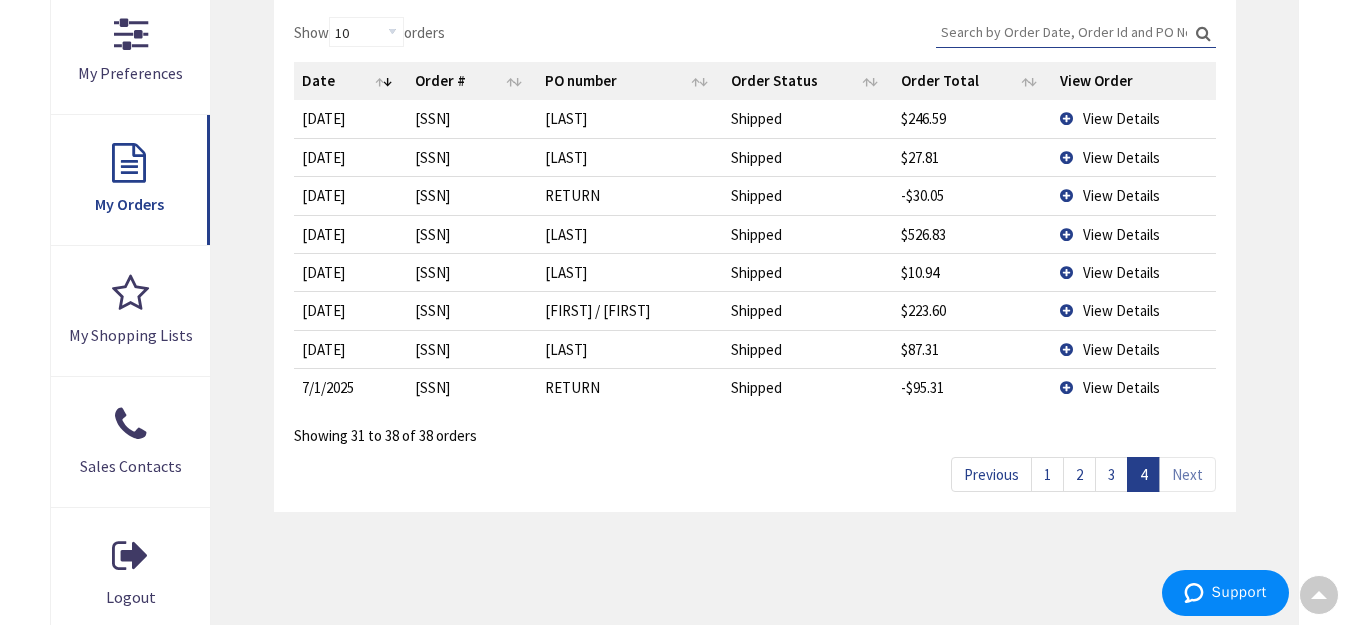 click on "3" at bounding box center (1111, 474) 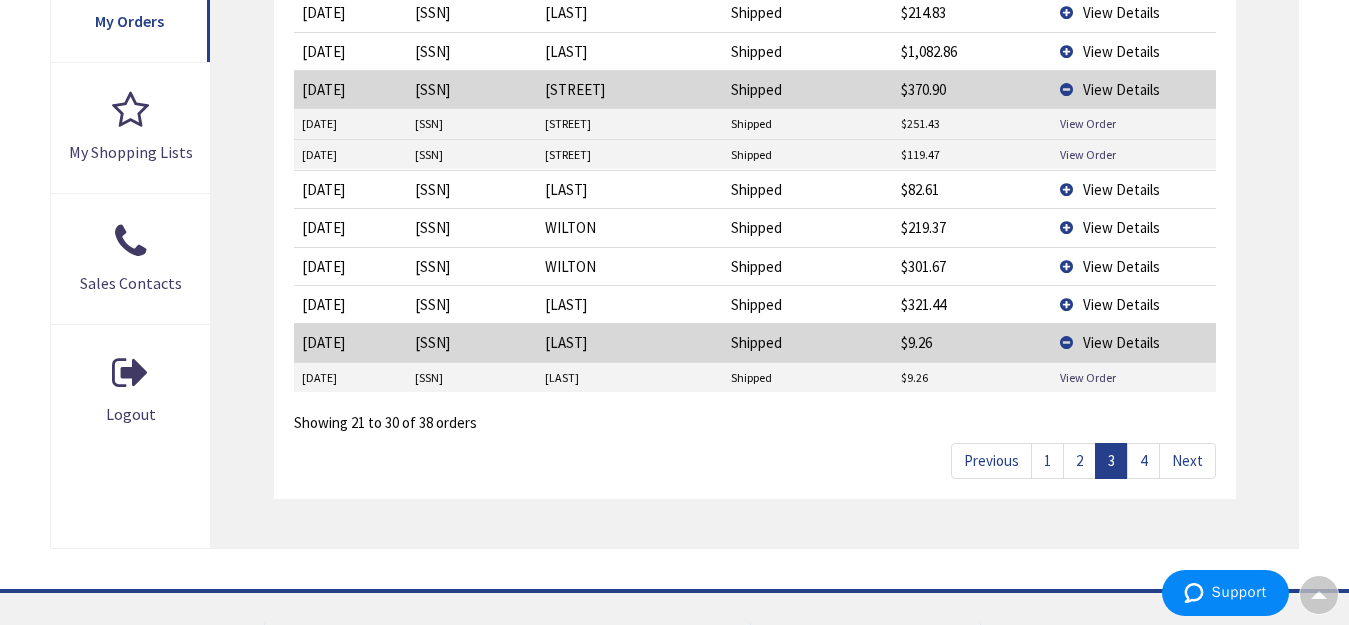 scroll, scrollTop: 800, scrollLeft: 0, axis: vertical 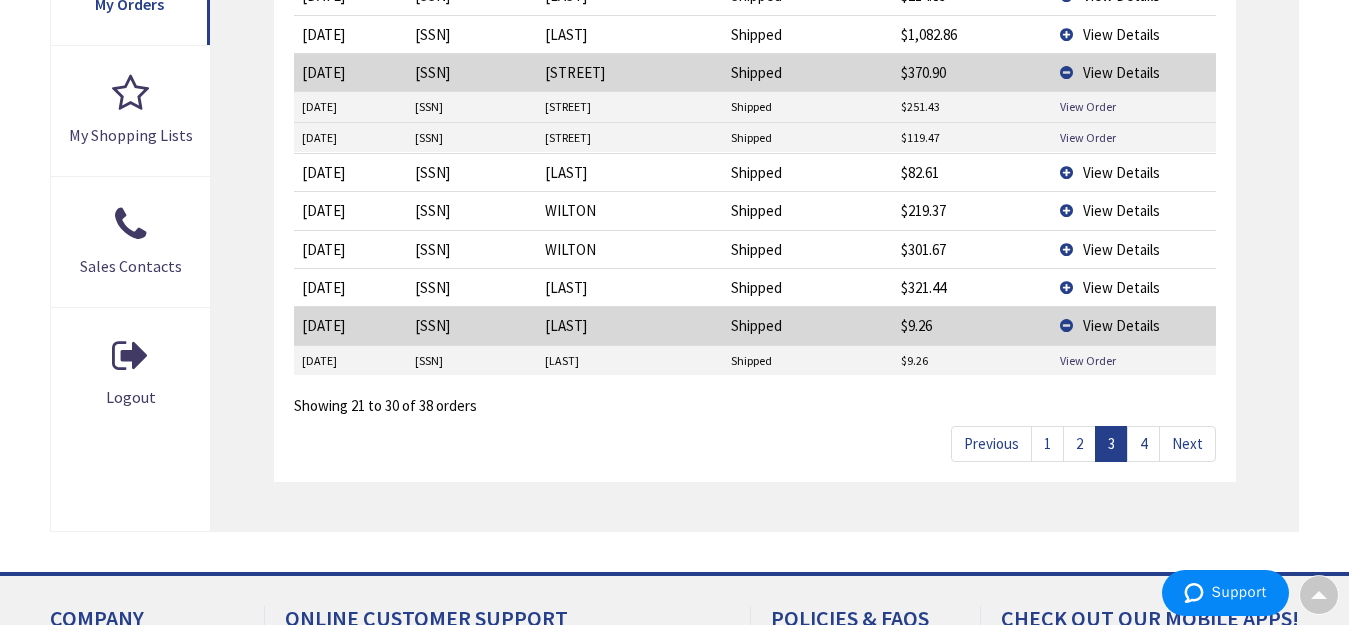 click on "2" at bounding box center (1079, 443) 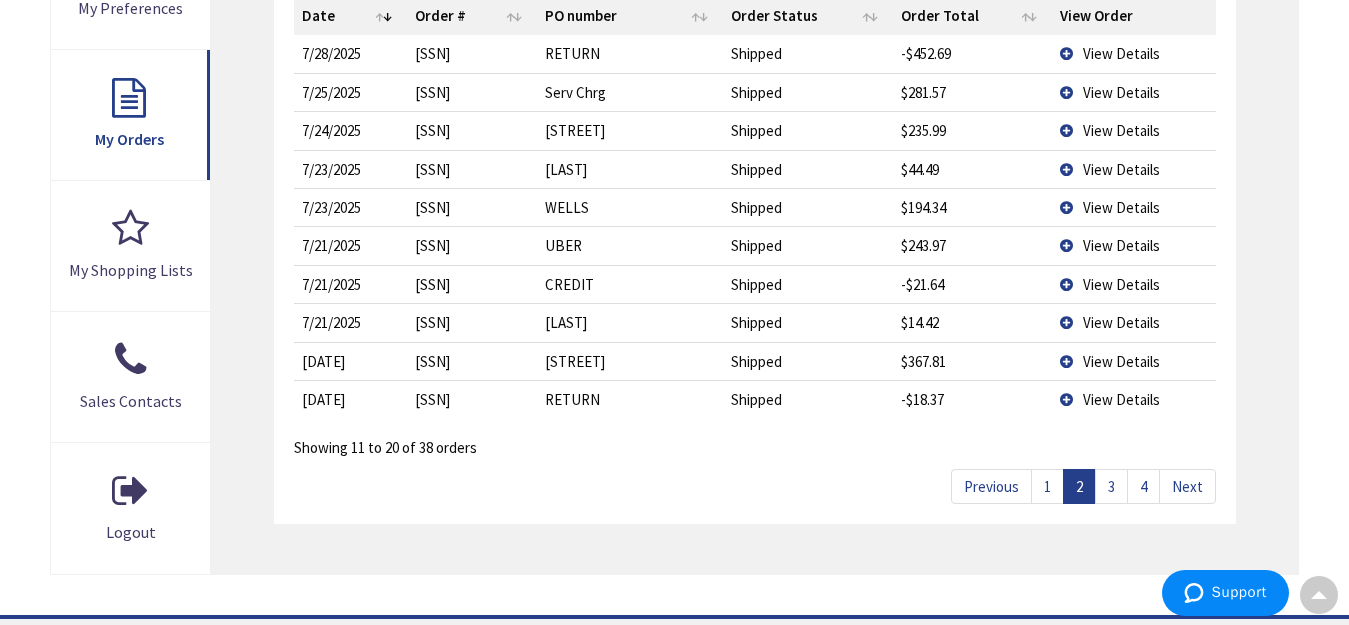 scroll, scrollTop: 700, scrollLeft: 0, axis: vertical 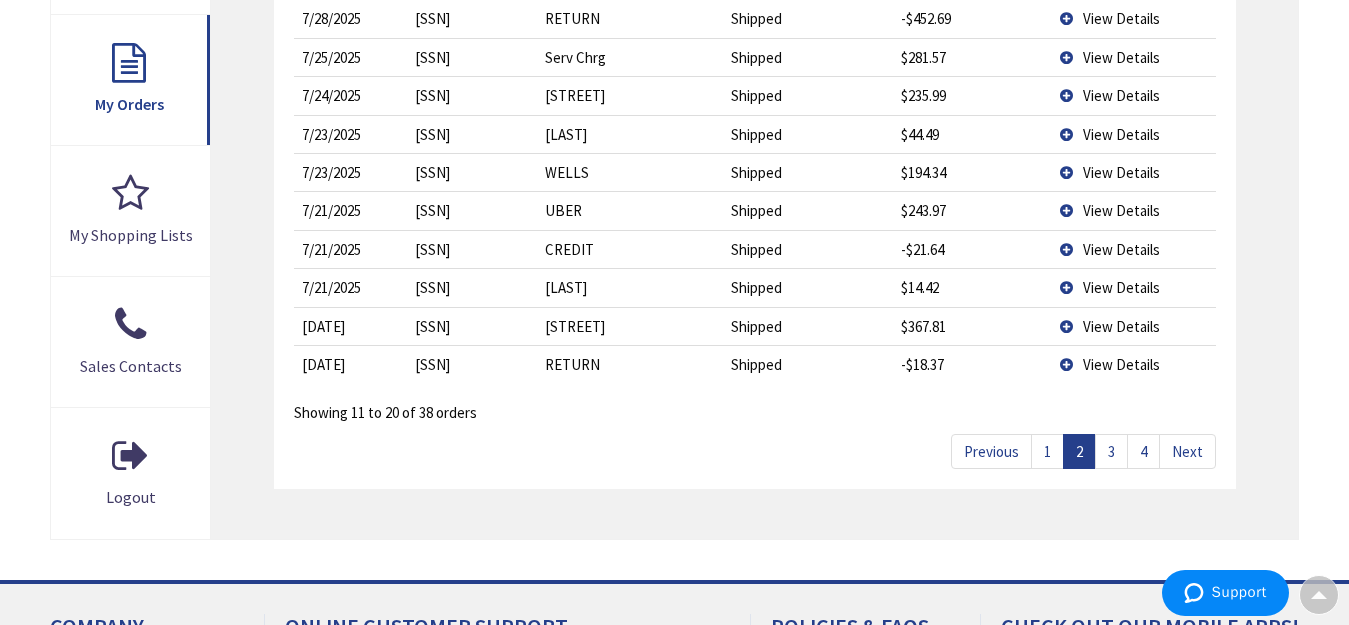 click on "1" at bounding box center (1047, 451) 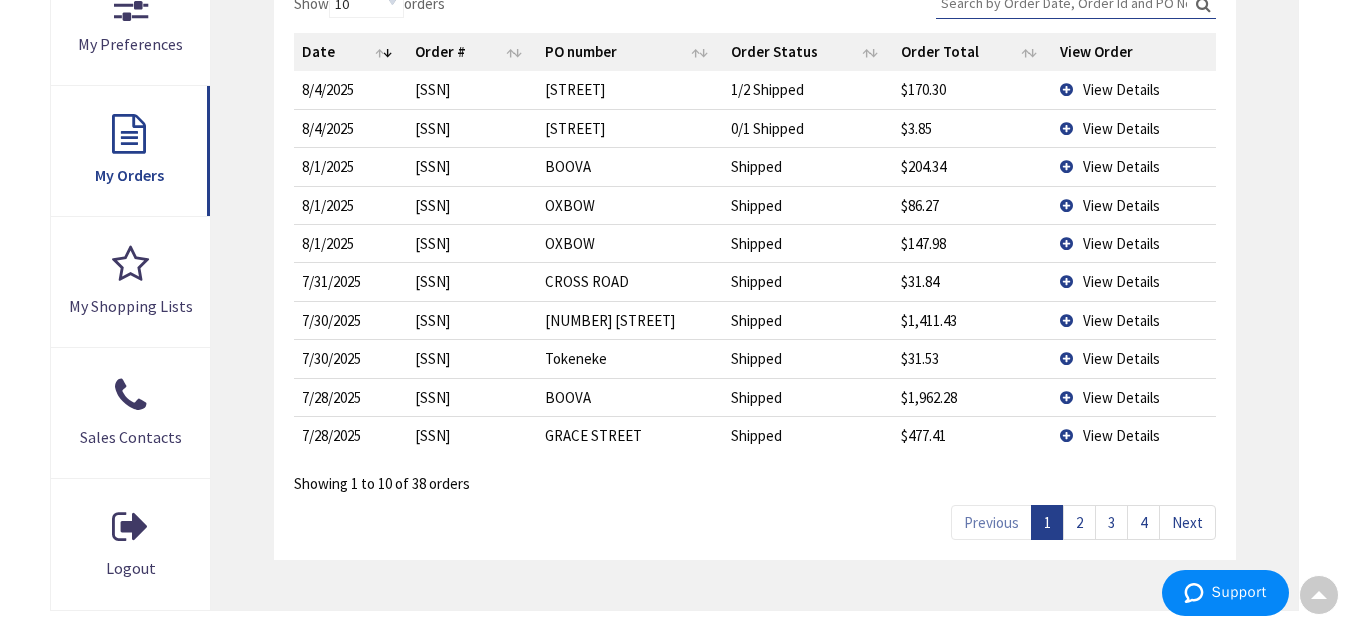 scroll, scrollTop: 600, scrollLeft: 0, axis: vertical 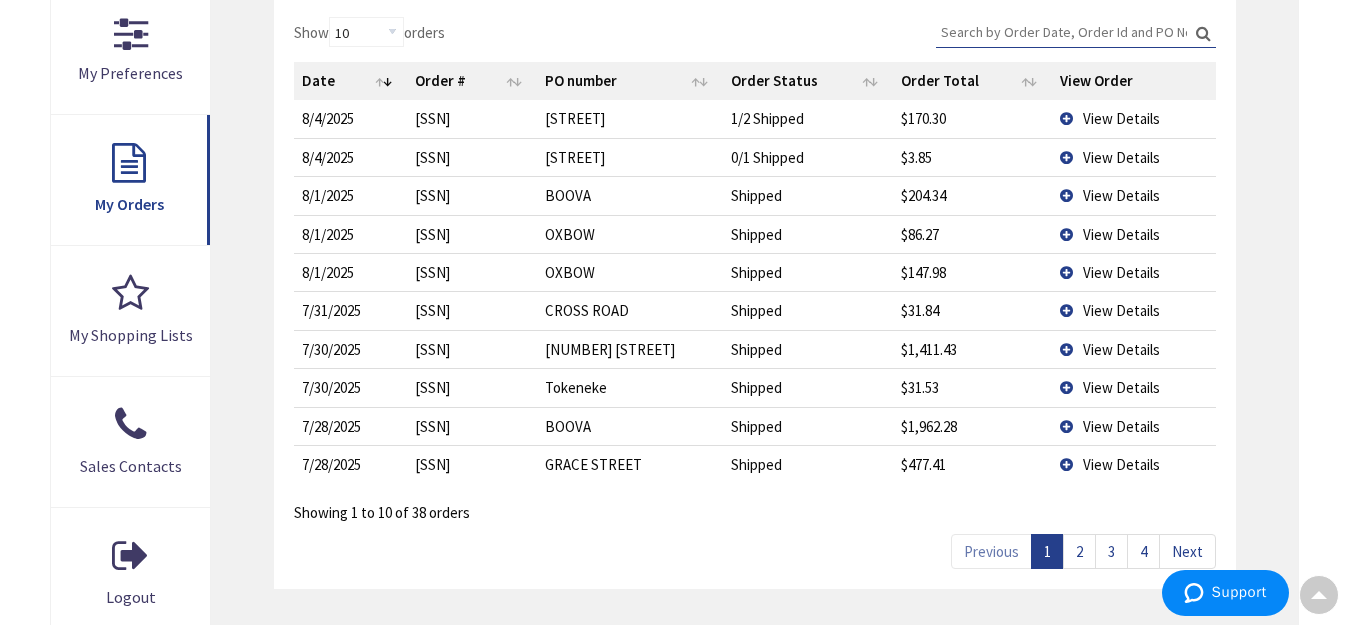click on "View Details" at bounding box center [1121, 464] 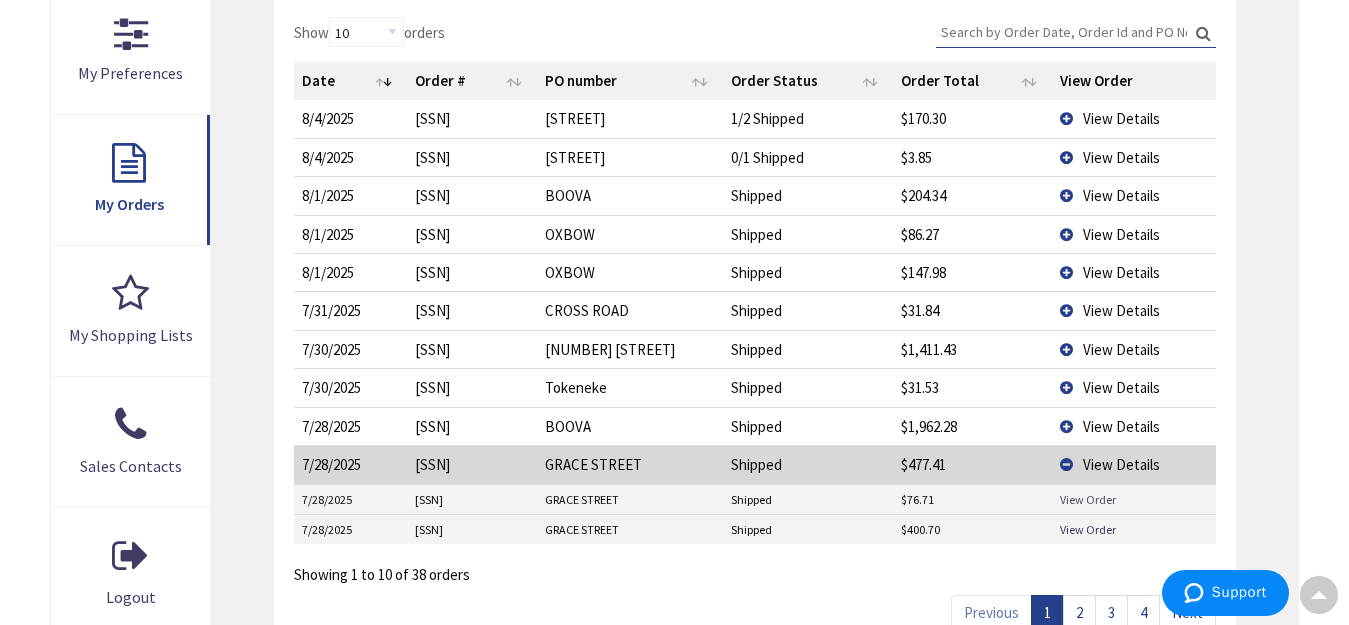 click on "View Order" at bounding box center [1088, 499] 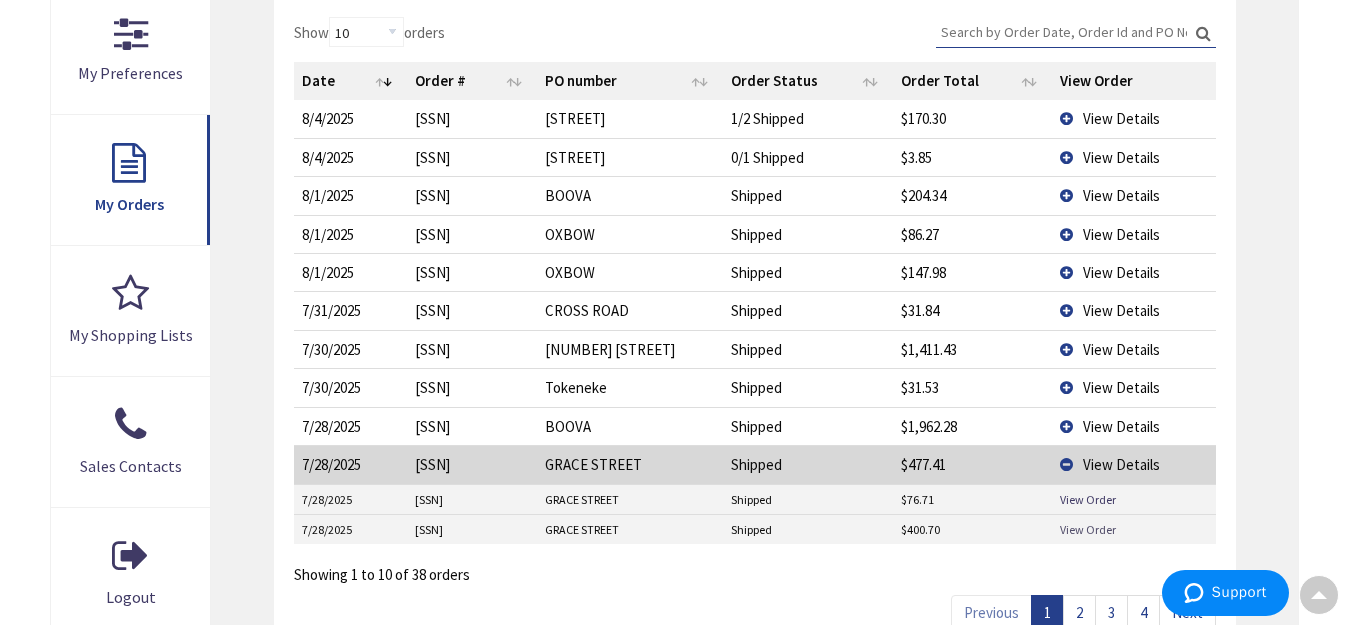 click on "View Order" at bounding box center [1088, 529] 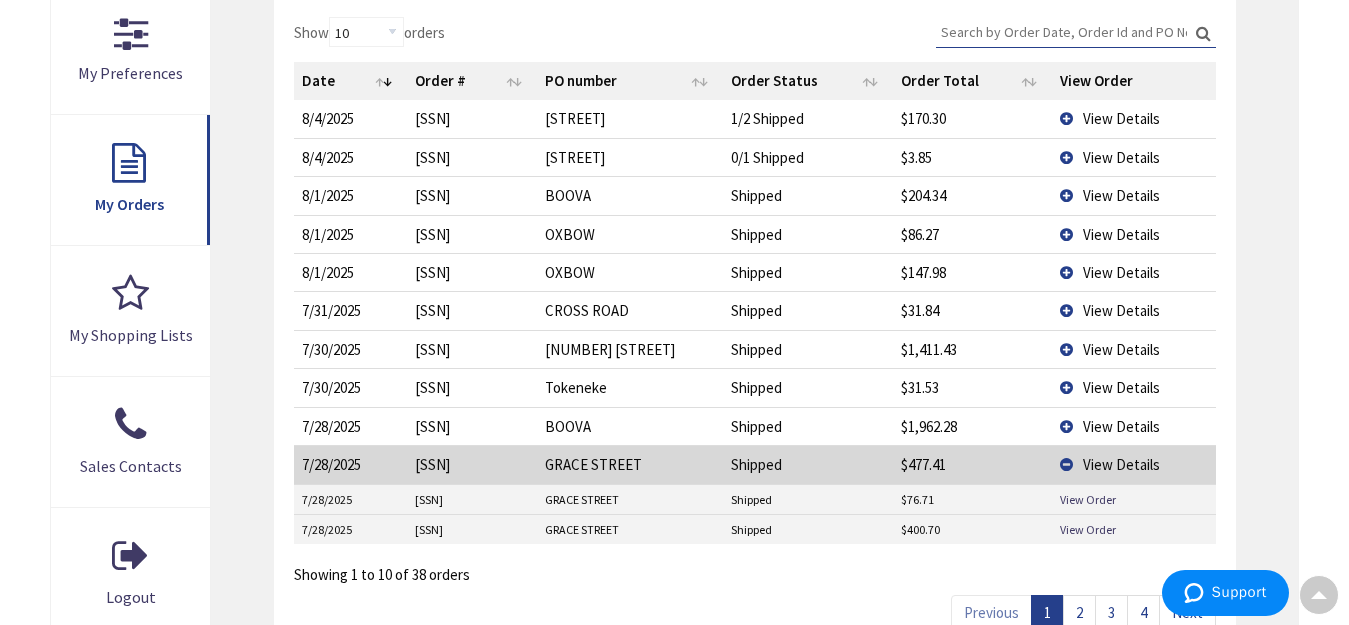 click on "View Details" at bounding box center (1121, 118) 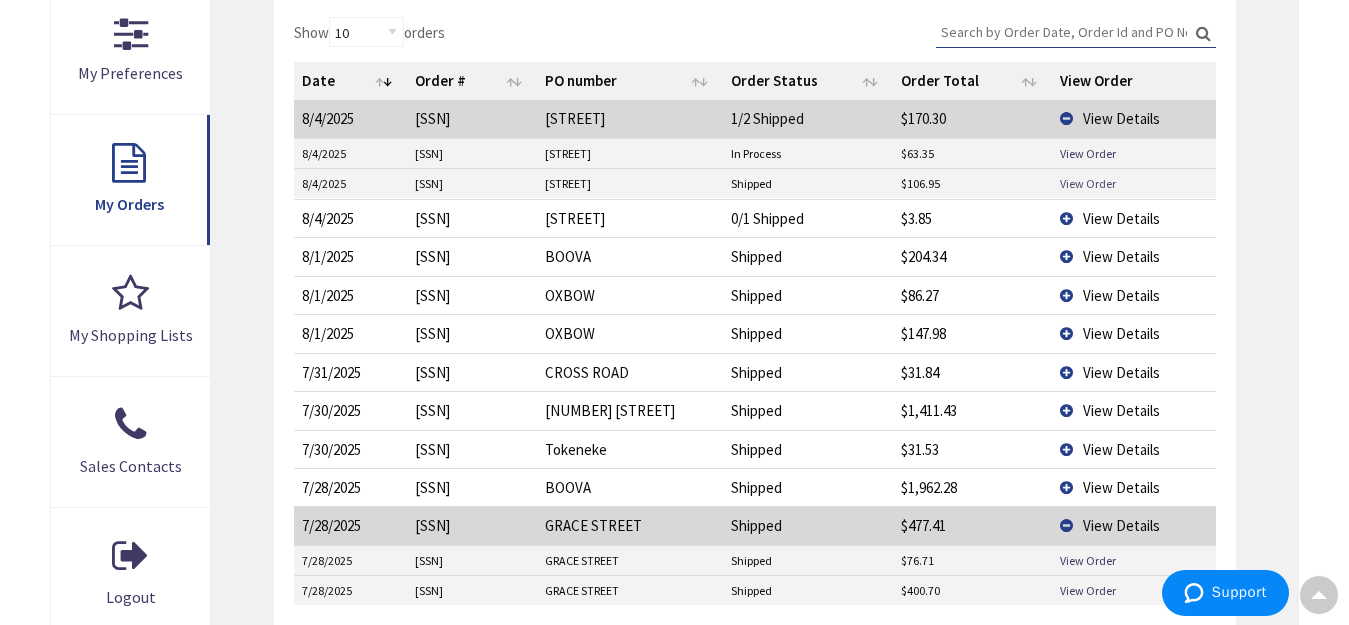 click on "View Order" at bounding box center [1088, 183] 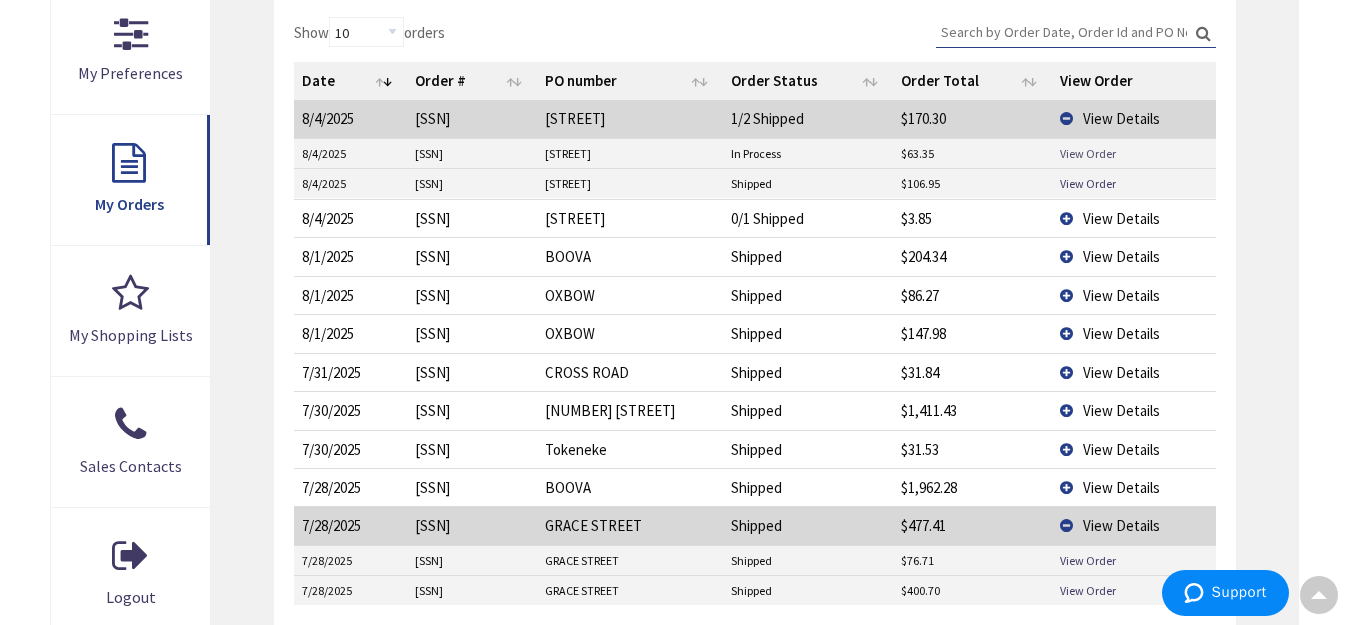 click on "View Order" at bounding box center [1088, 153] 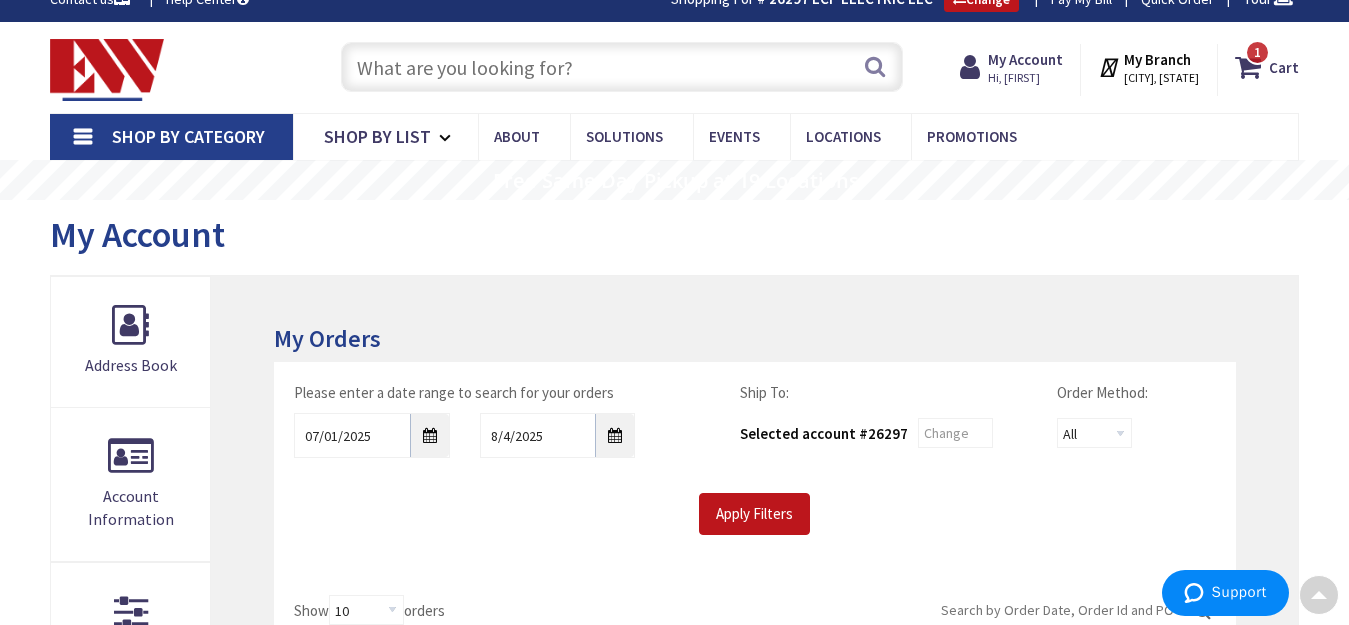 scroll, scrollTop: 0, scrollLeft: 0, axis: both 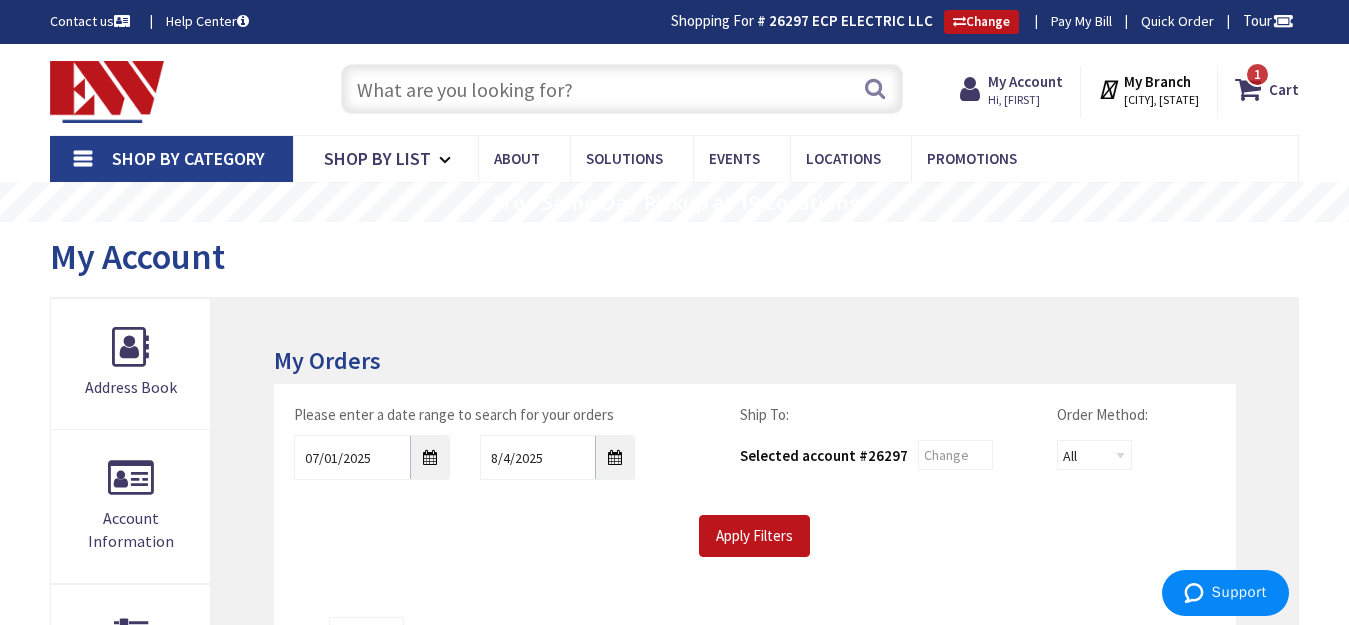 click at bounding box center (621, 89) 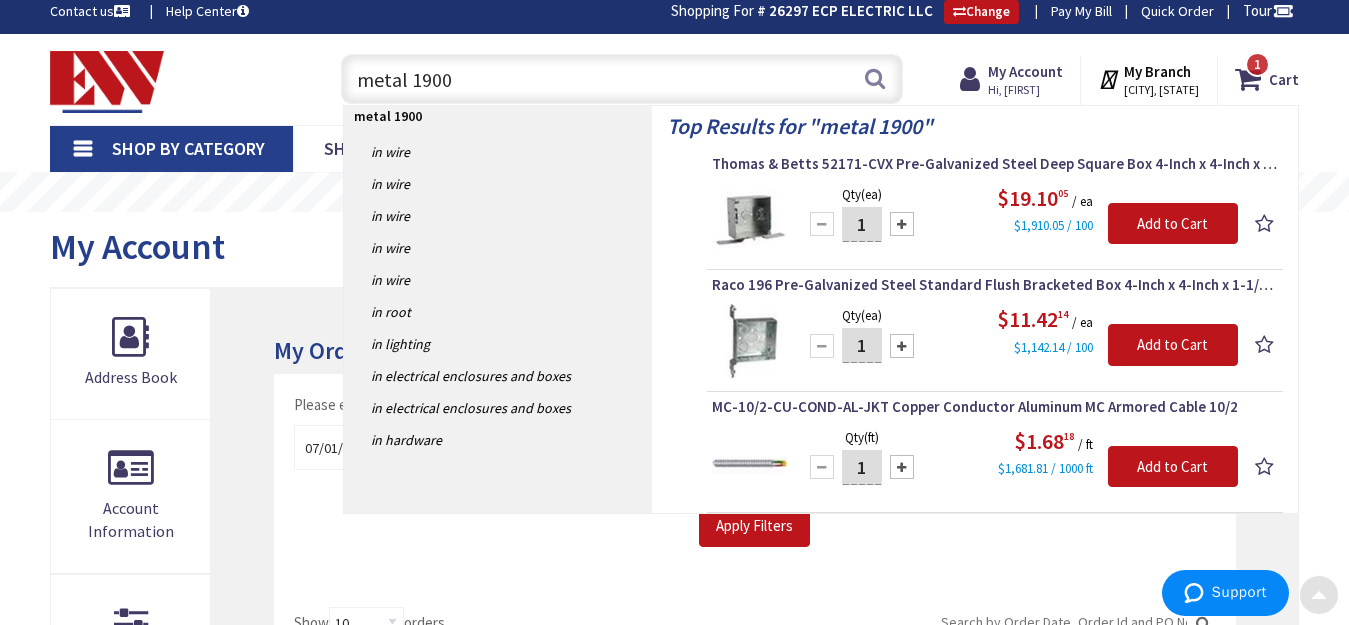 scroll, scrollTop: 0, scrollLeft: 0, axis: both 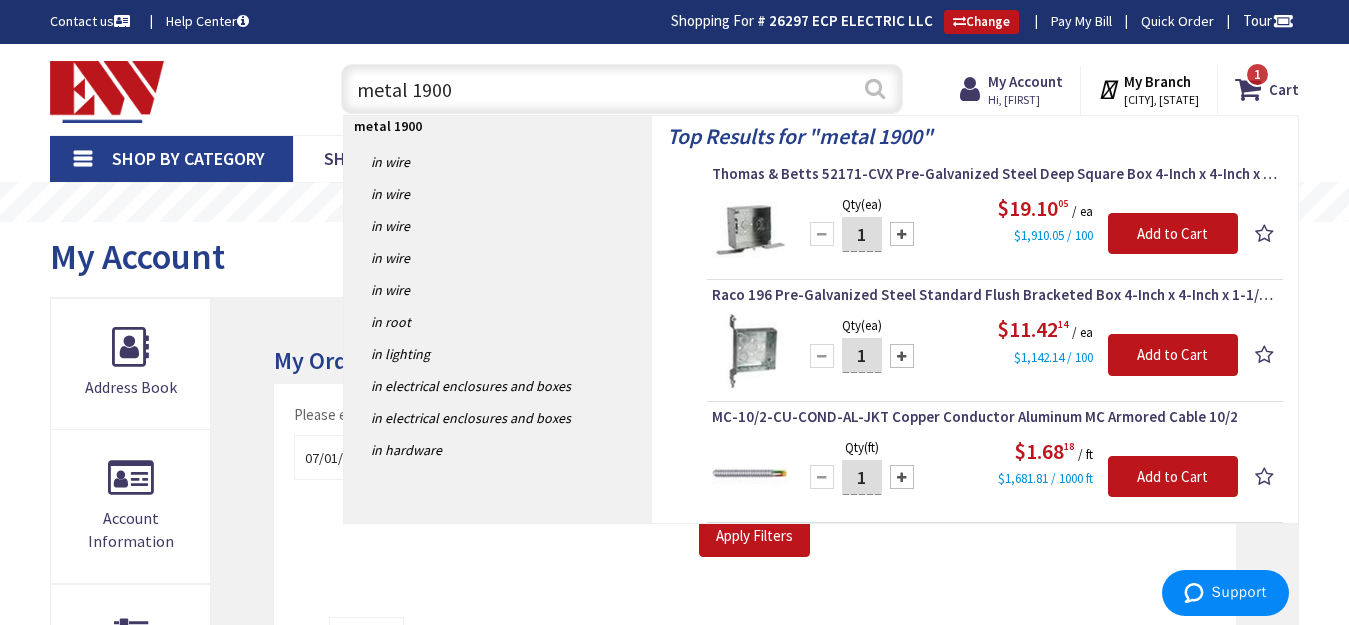 type on "metal 1900" 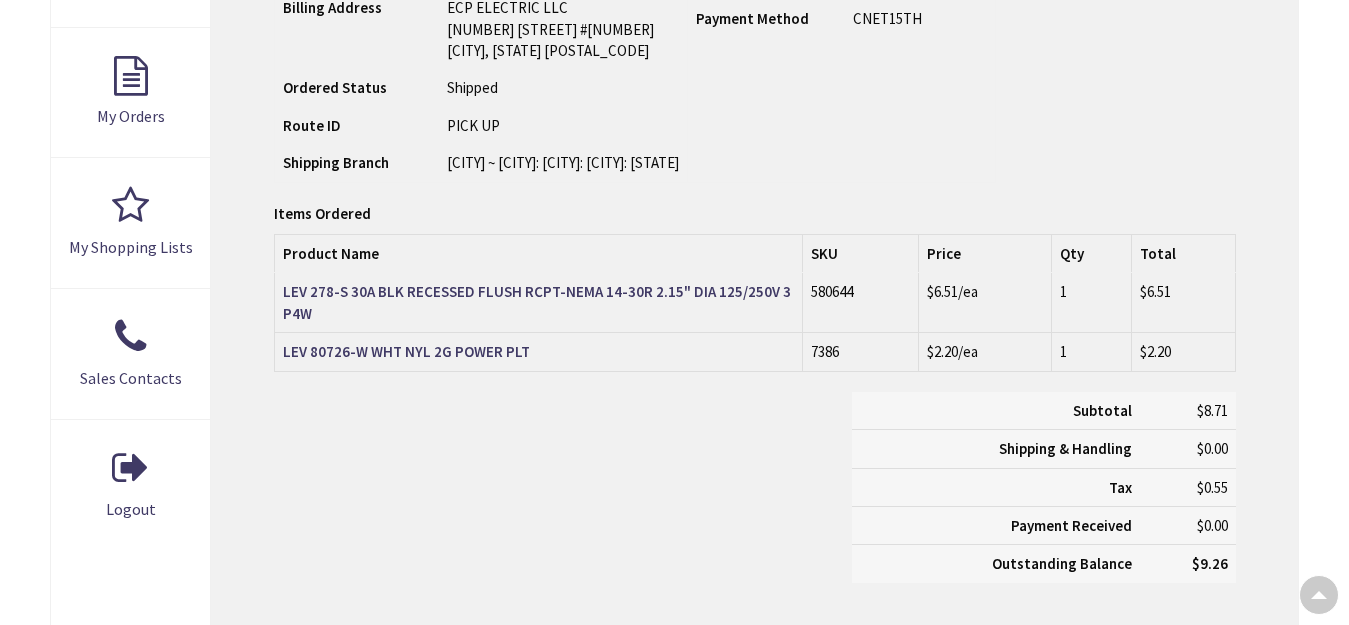 scroll, scrollTop: 685, scrollLeft: 0, axis: vertical 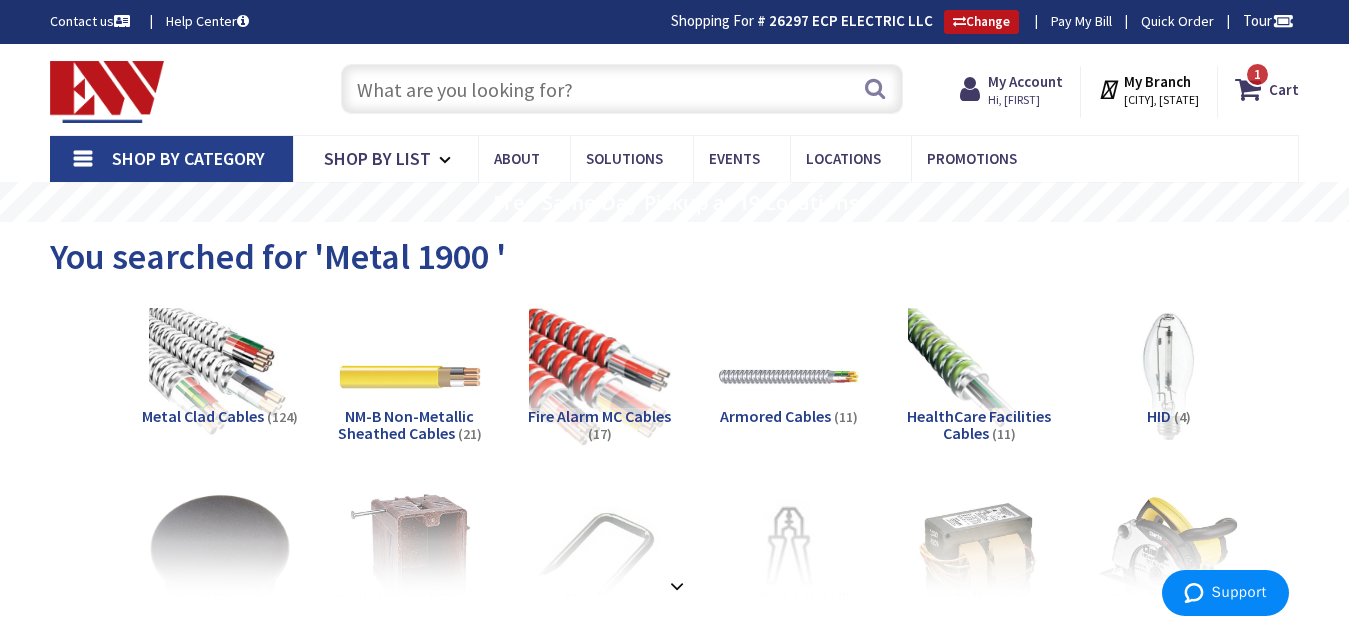 click at bounding box center (621, 89) 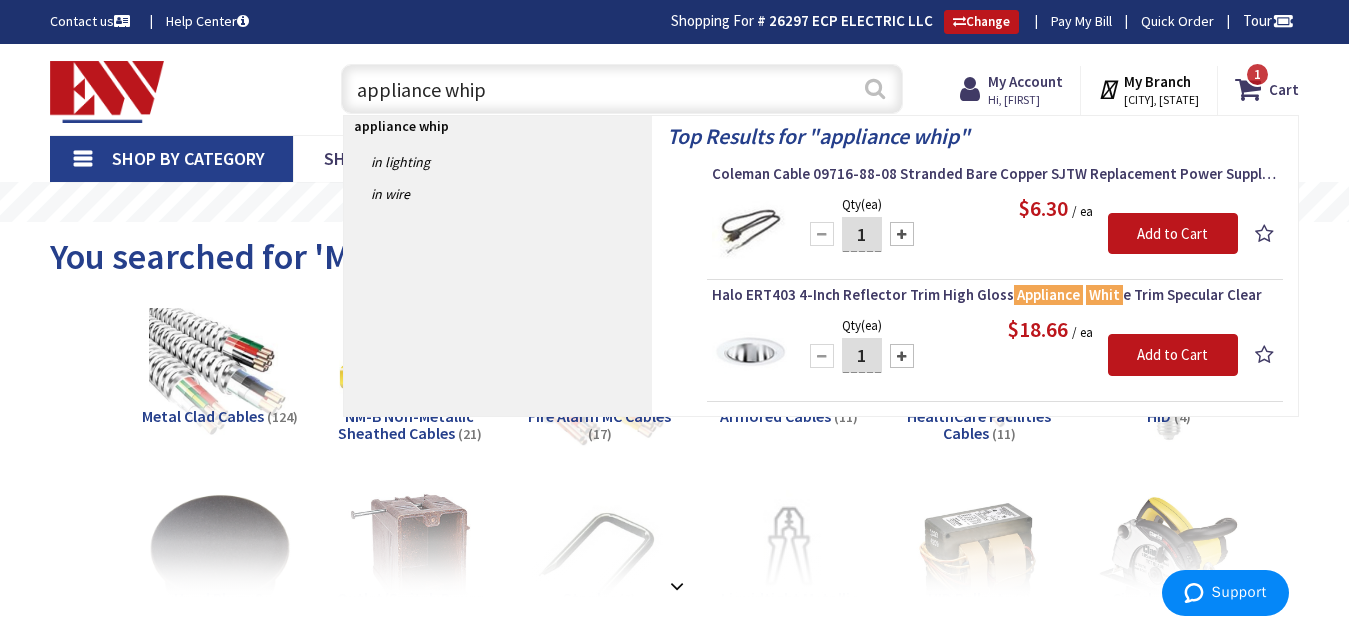 type on "appliance whip" 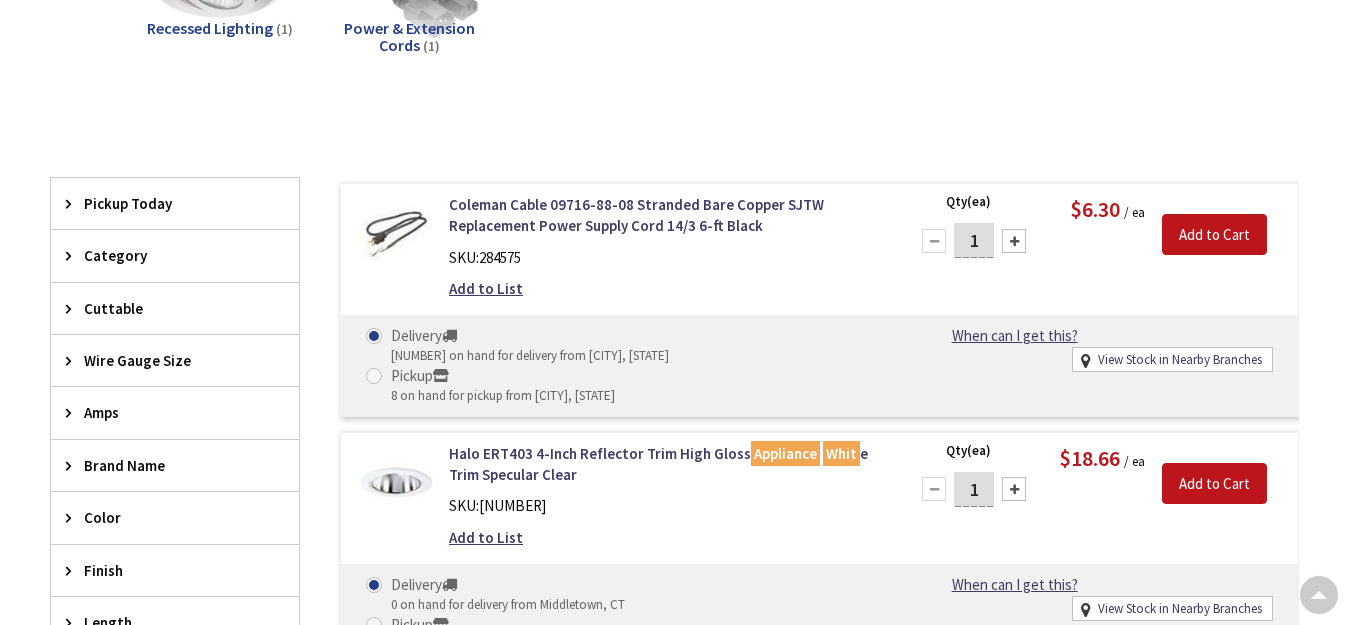scroll, scrollTop: 385, scrollLeft: 0, axis: vertical 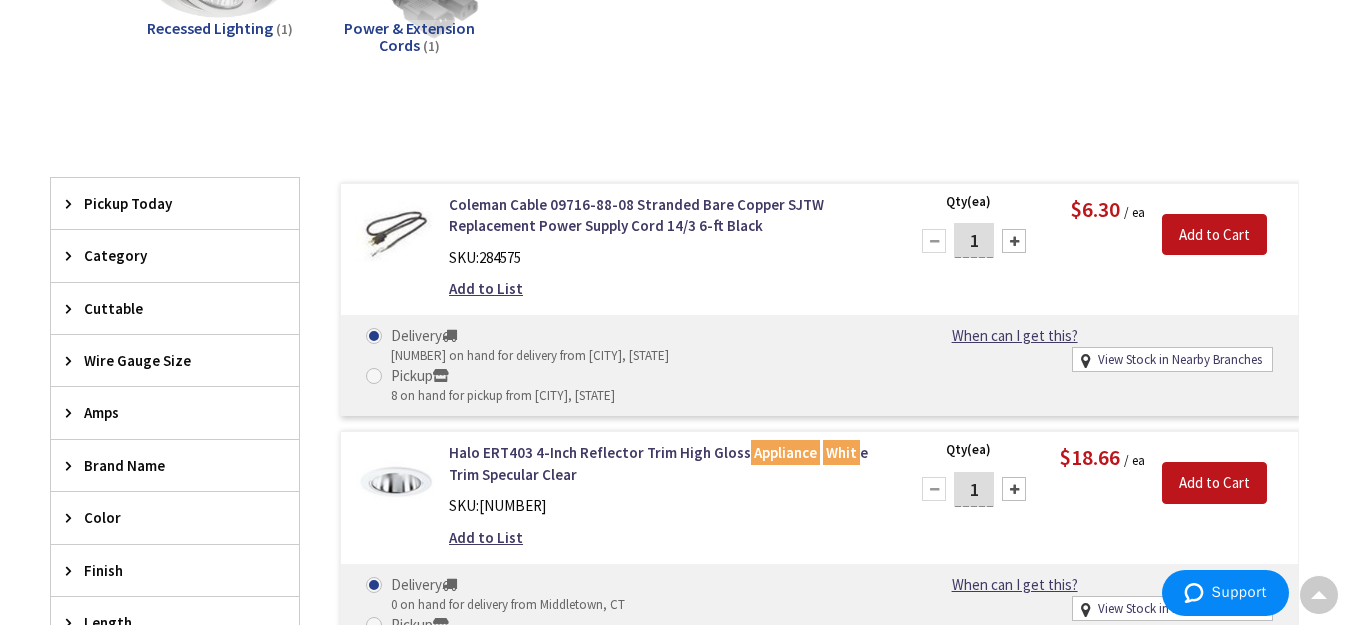 click on "Clear all" at bounding box center (674, 159) 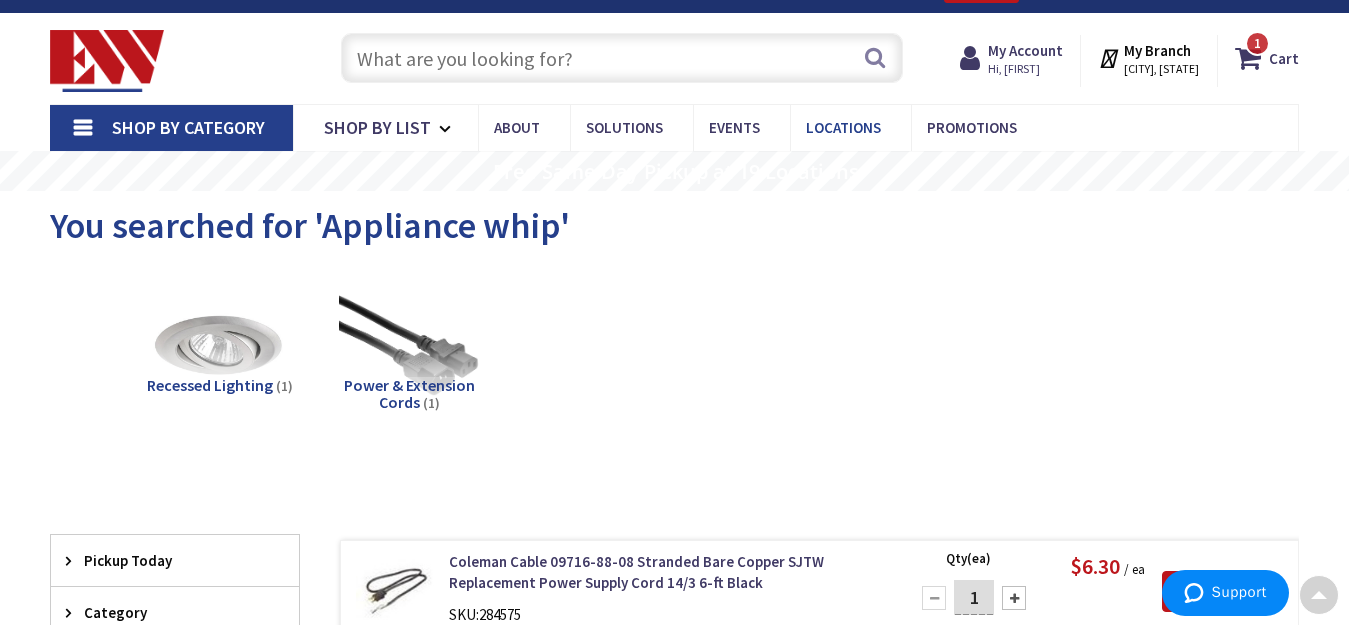 scroll, scrollTop: 0, scrollLeft: 0, axis: both 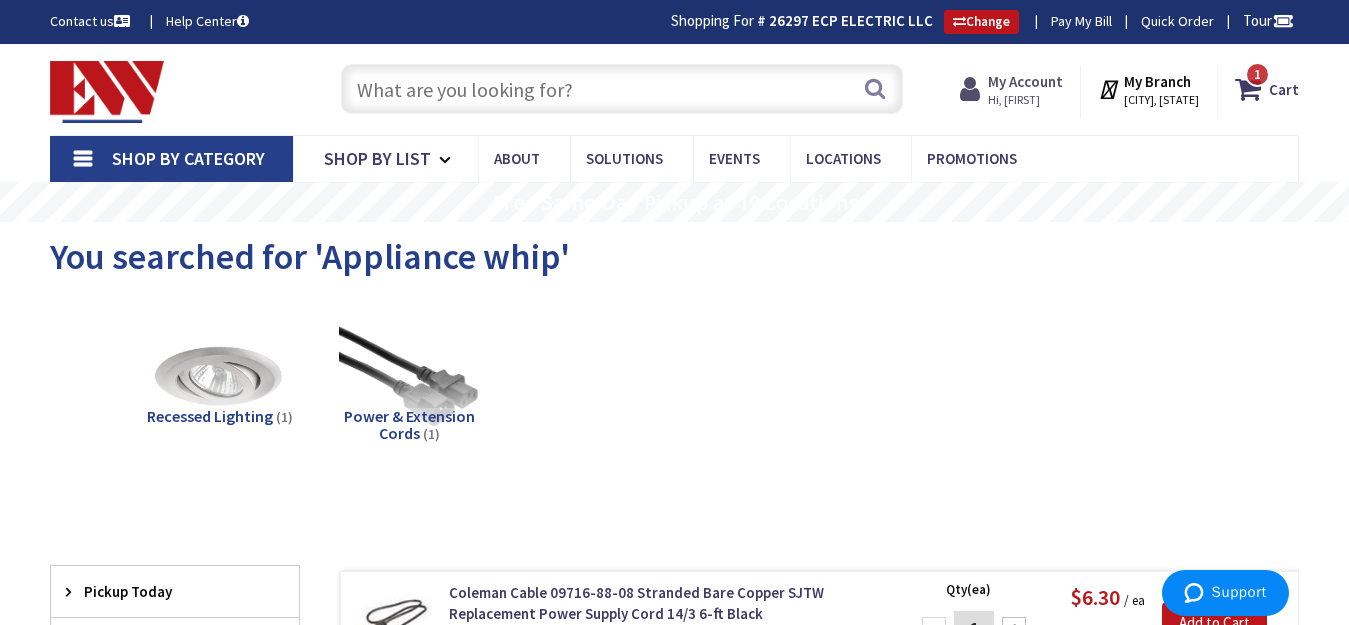 click on "My Account" at bounding box center [1025, 81] 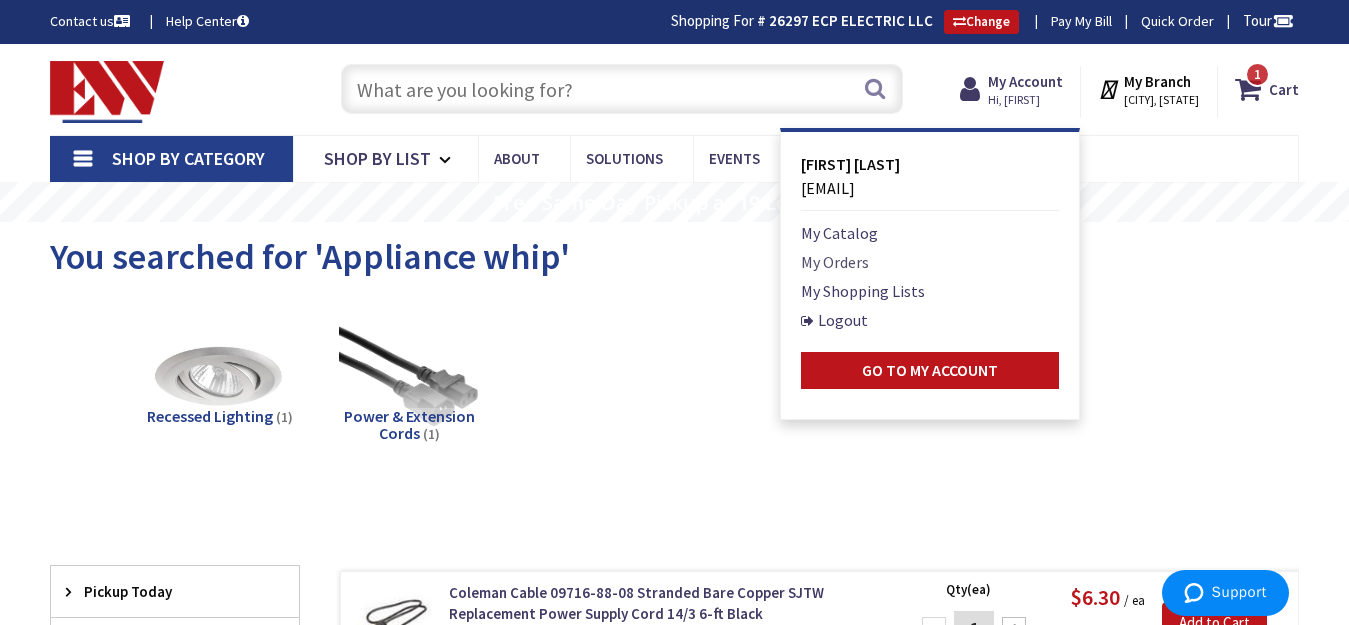 click on "My Orders" at bounding box center (835, 262) 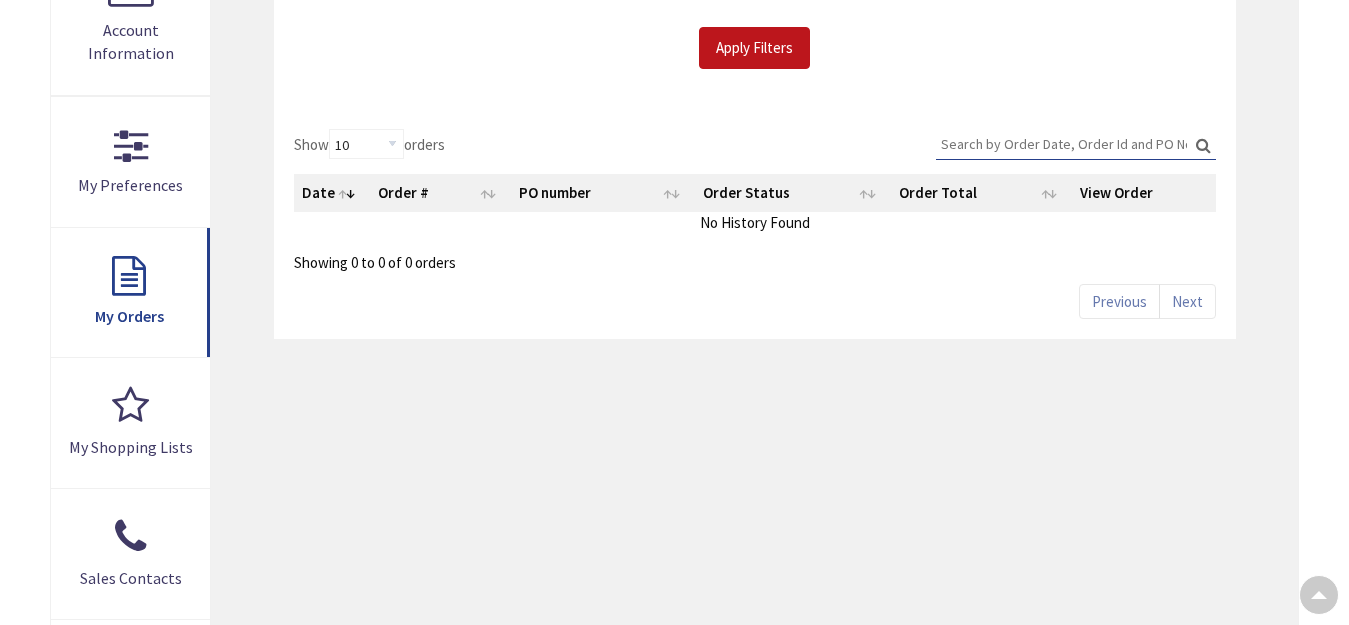 scroll, scrollTop: 485, scrollLeft: 0, axis: vertical 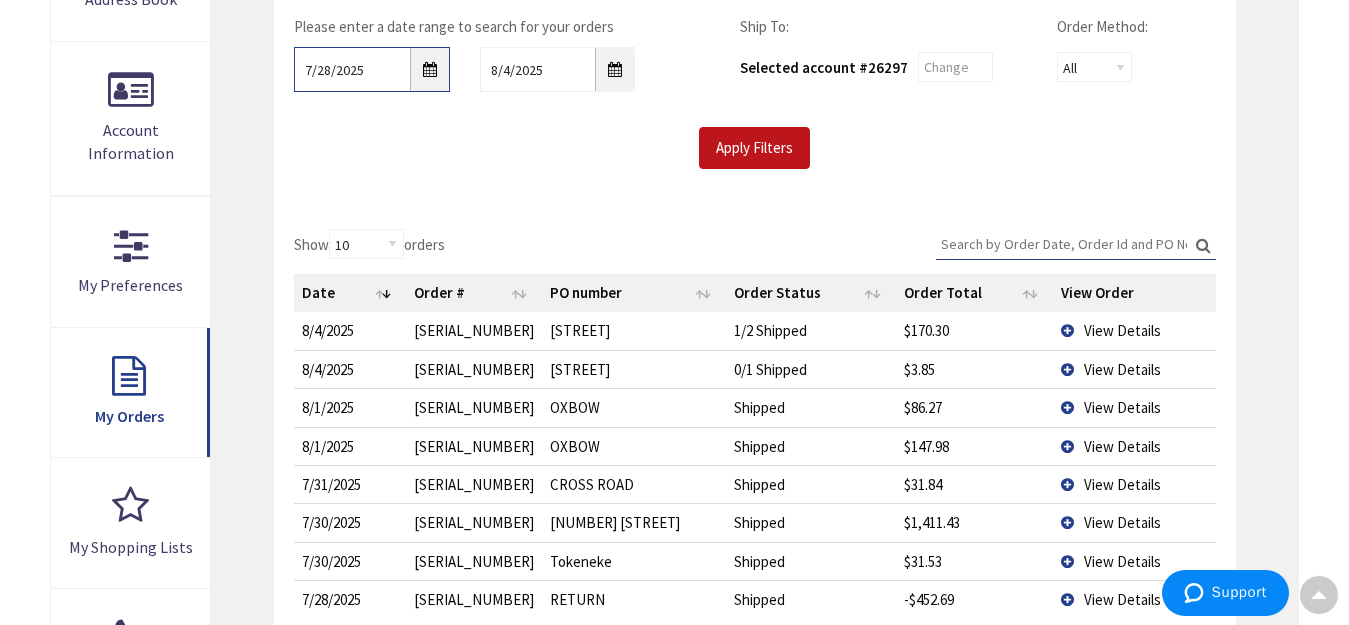 click on "7/28/2025" at bounding box center (372, 69) 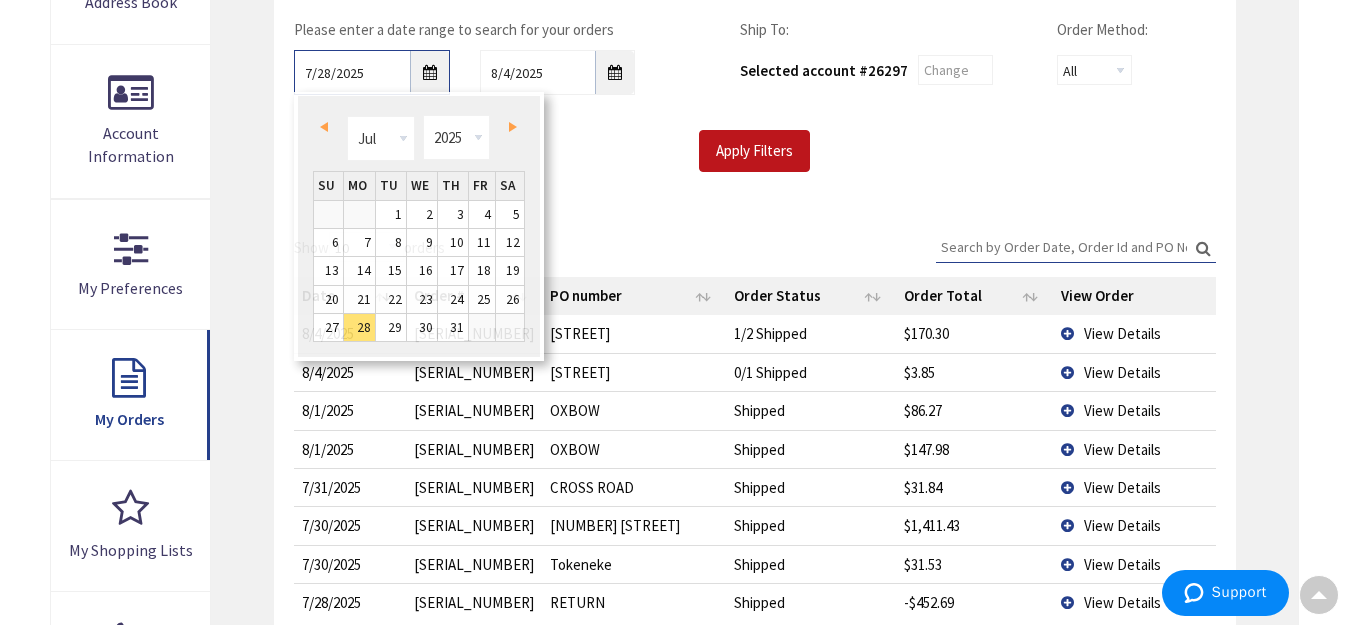 scroll, scrollTop: 388, scrollLeft: 0, axis: vertical 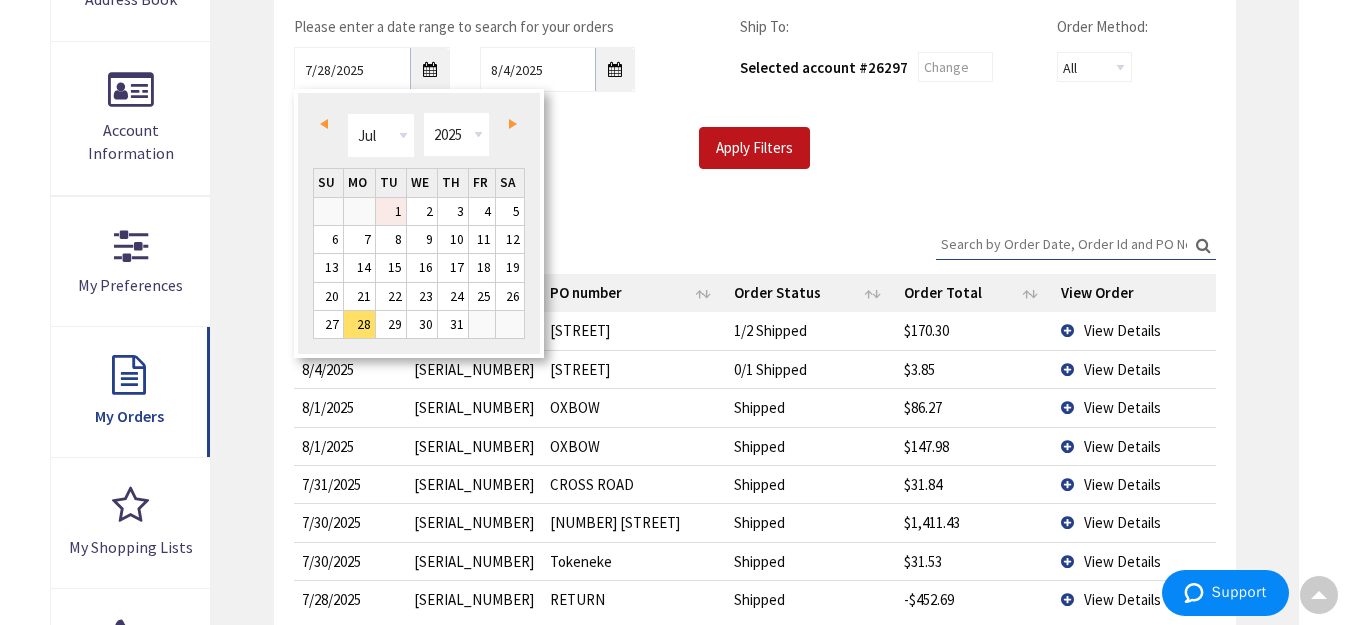 click on "1" at bounding box center [391, 211] 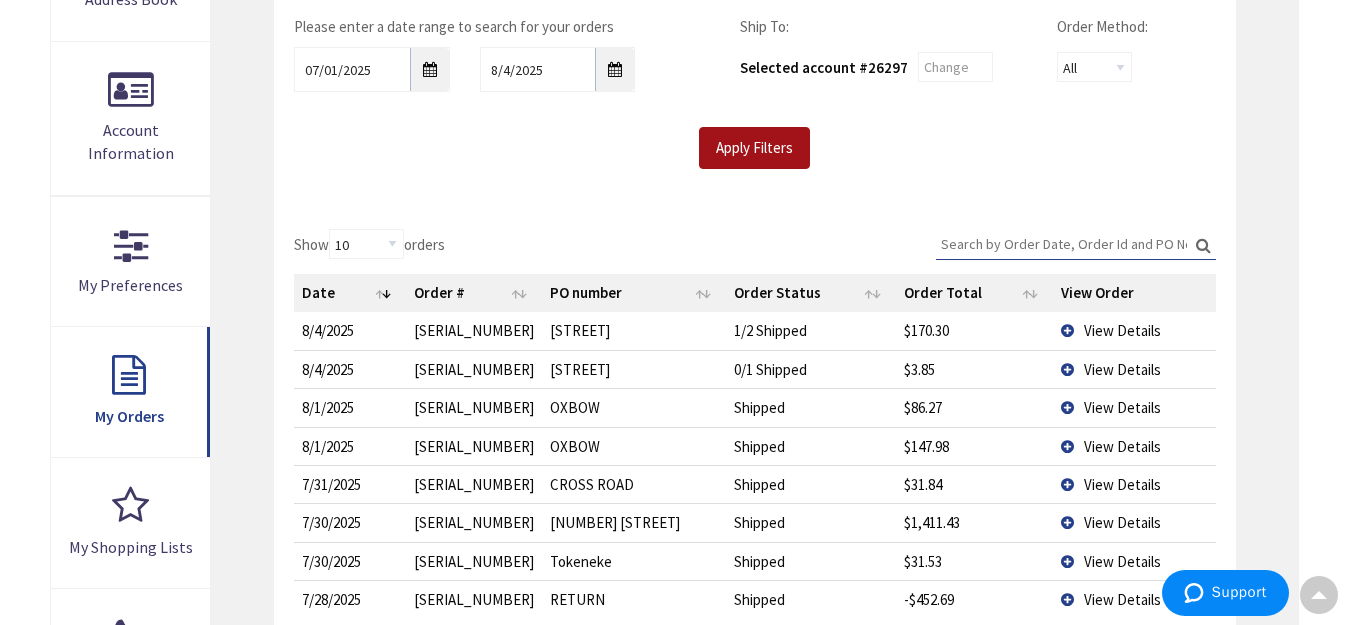click on "Apply Filters" at bounding box center (754, 148) 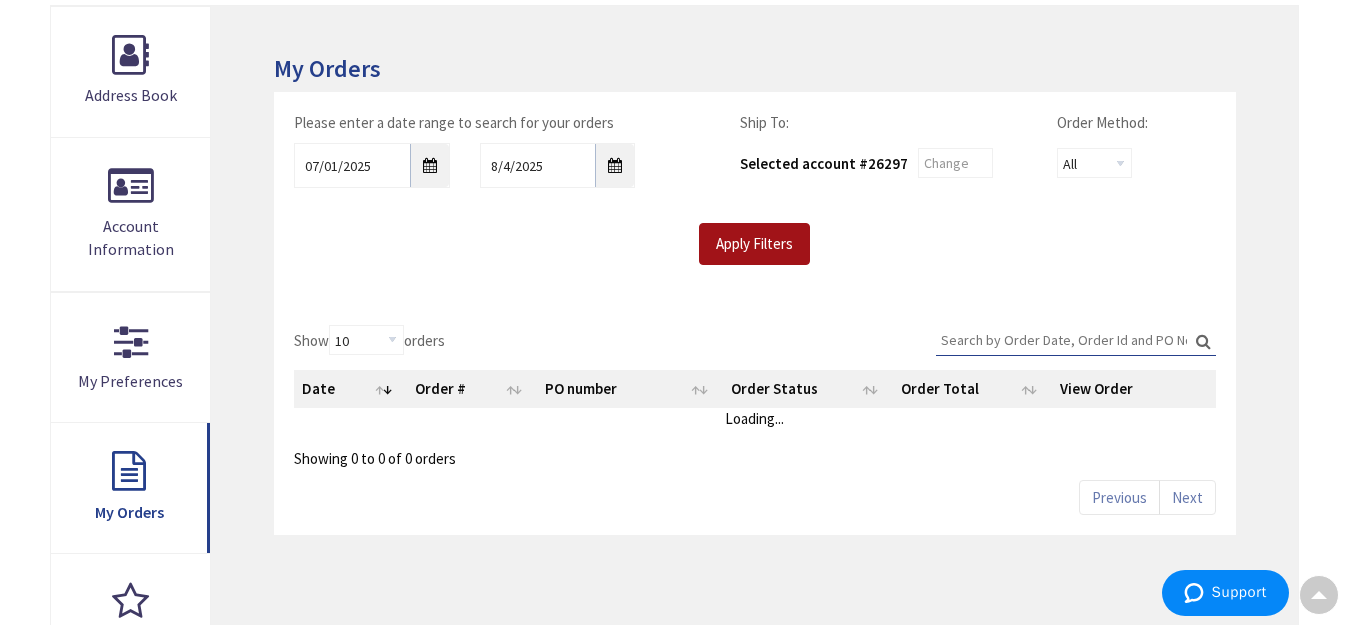 scroll, scrollTop: 288, scrollLeft: 0, axis: vertical 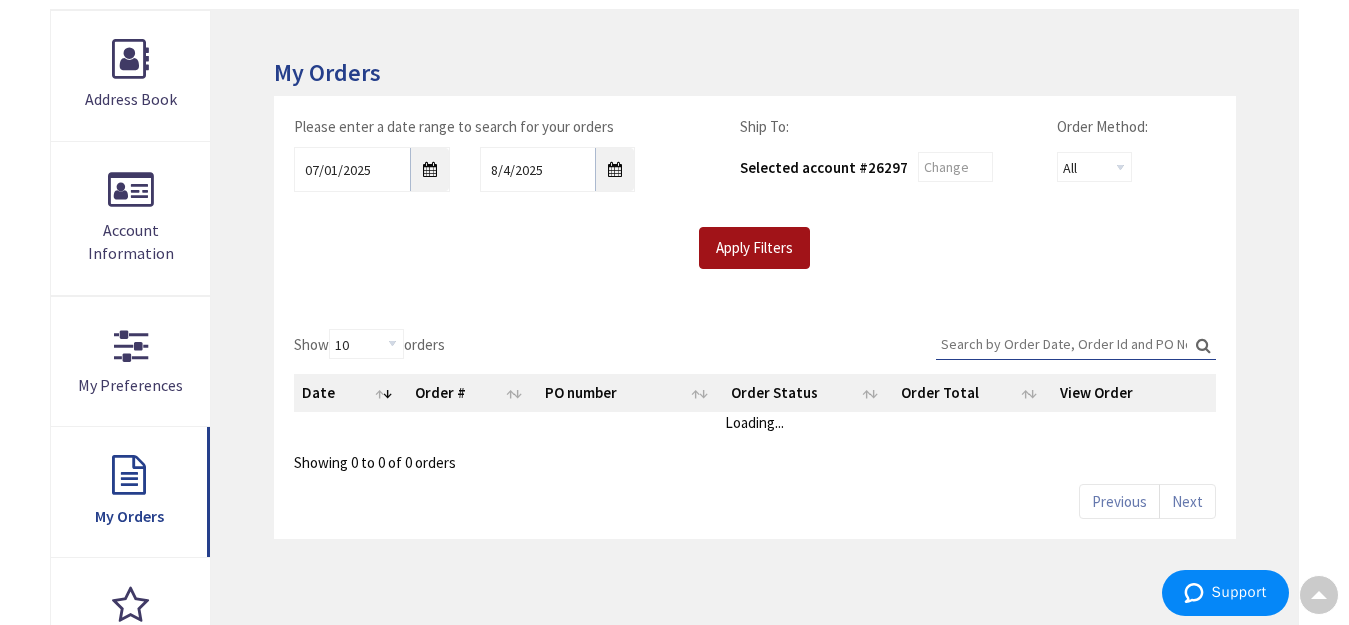 click on "Apply Filters" at bounding box center (754, 248) 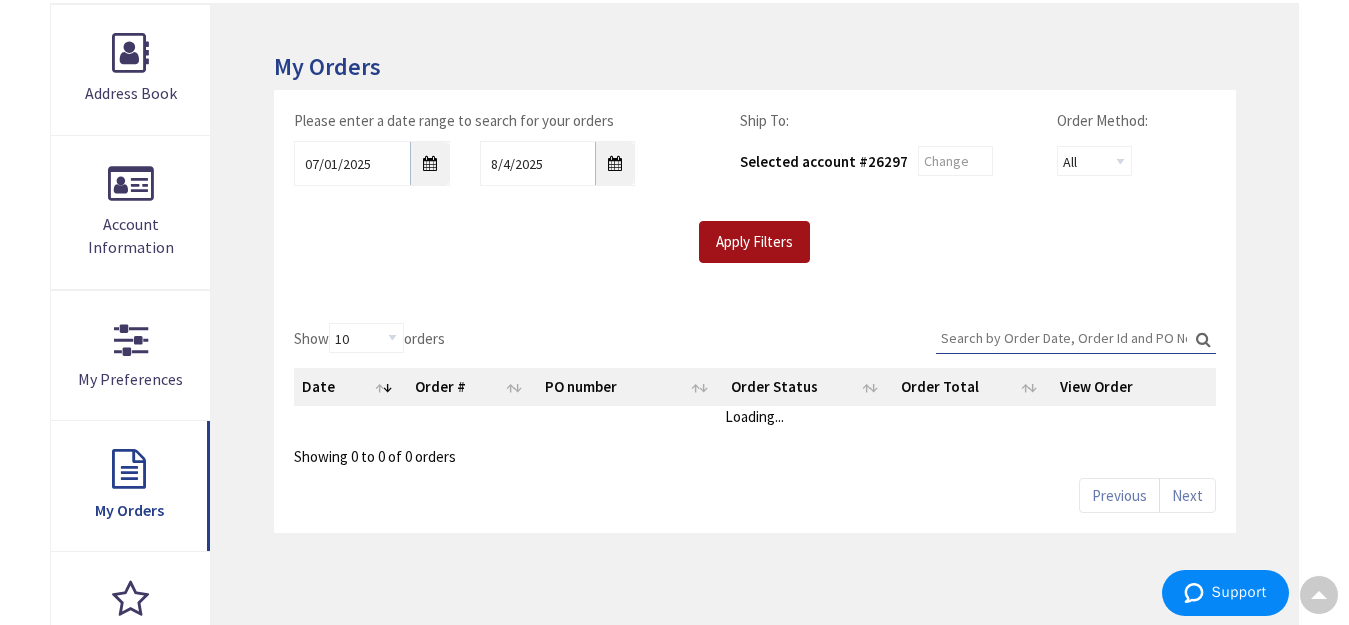 scroll, scrollTop: 288, scrollLeft: 0, axis: vertical 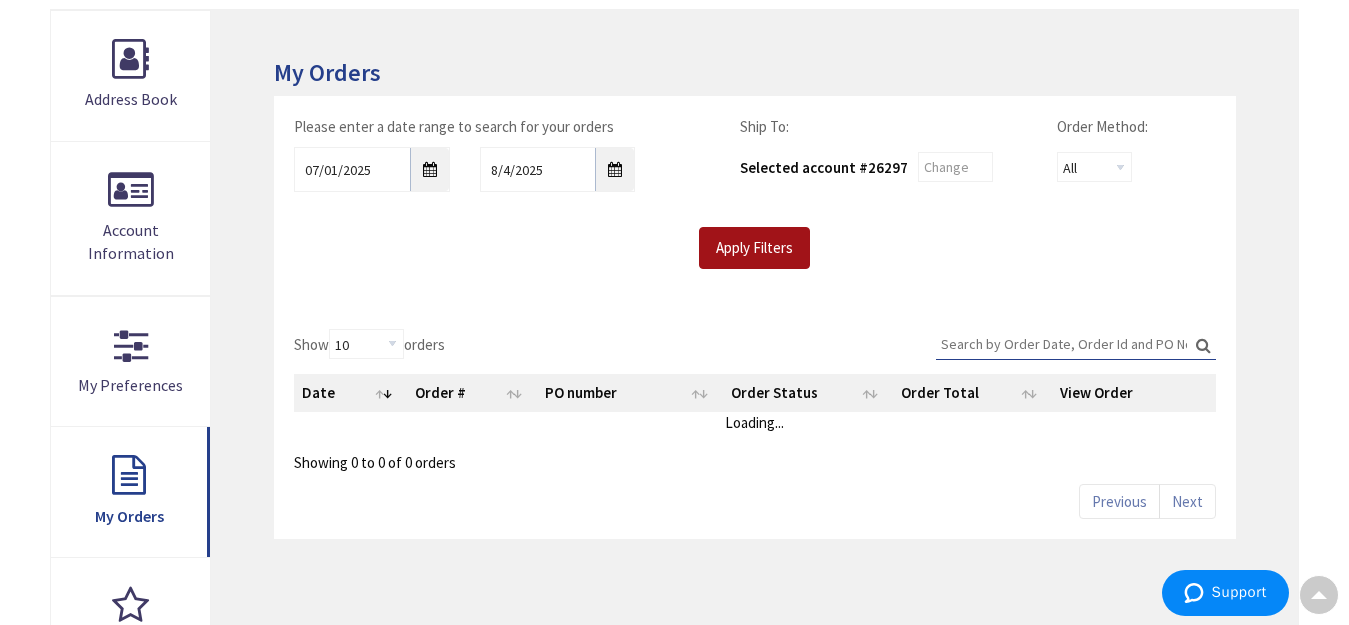 click on "Apply Filters" at bounding box center [754, 248] 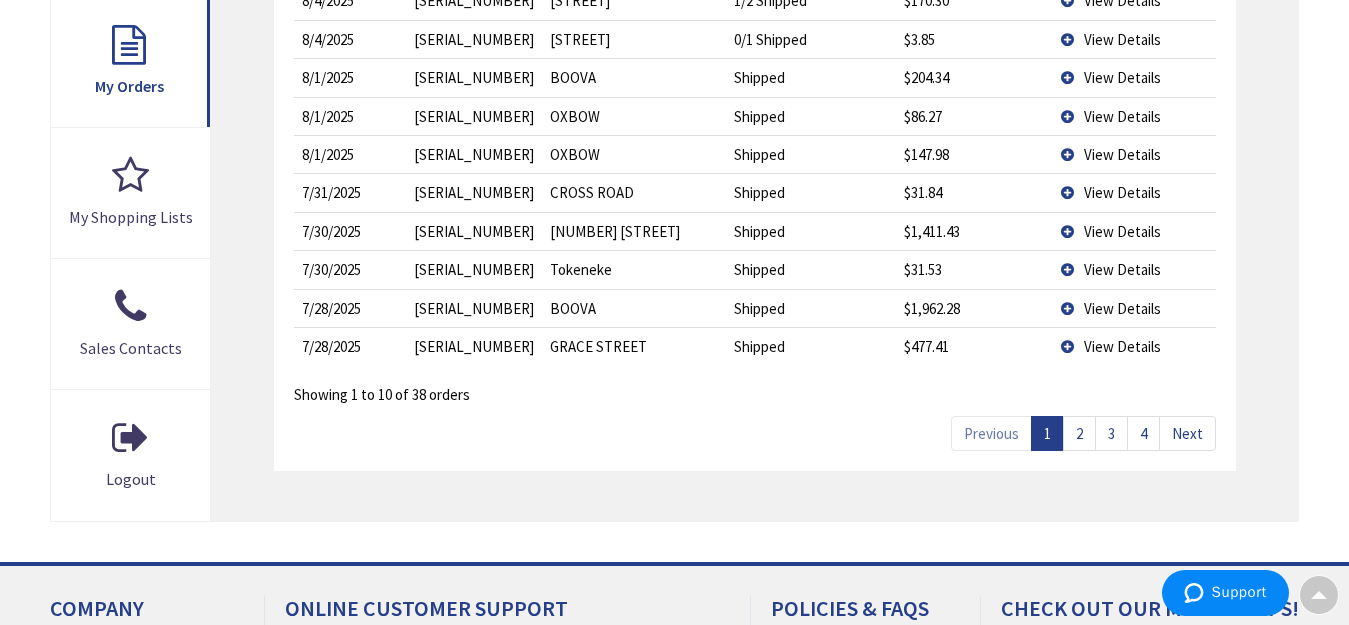 scroll, scrollTop: 788, scrollLeft: 0, axis: vertical 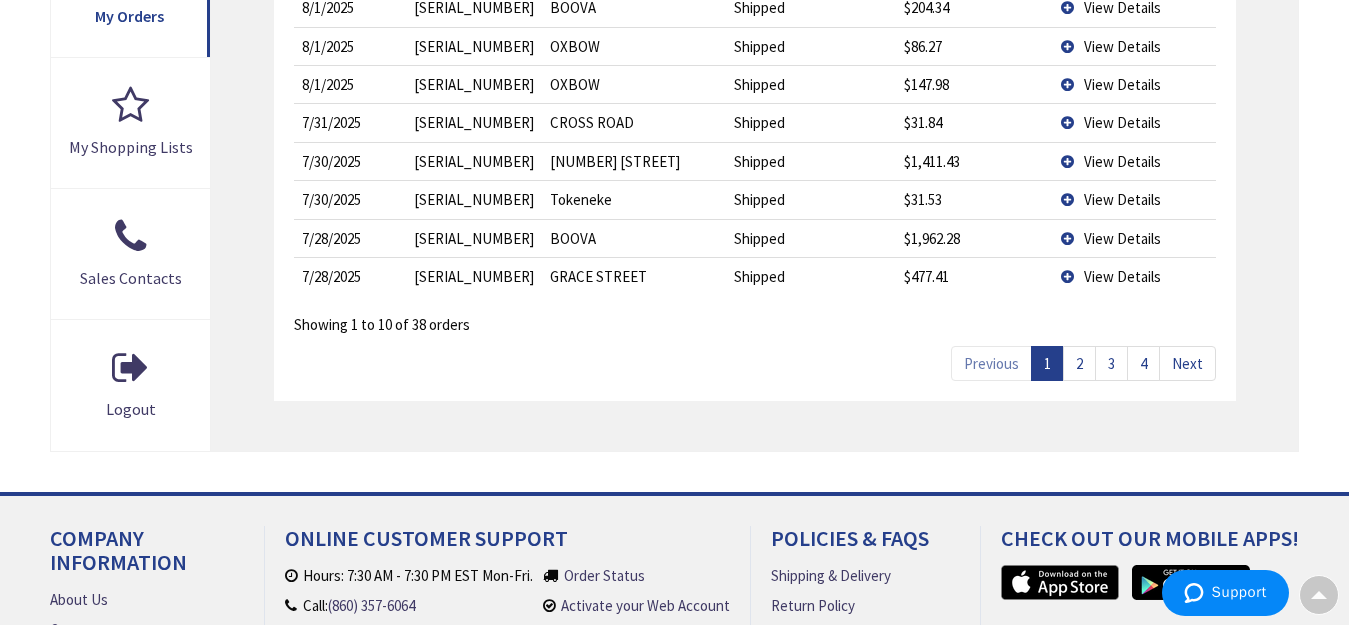 click on "View Details" at bounding box center (1122, 276) 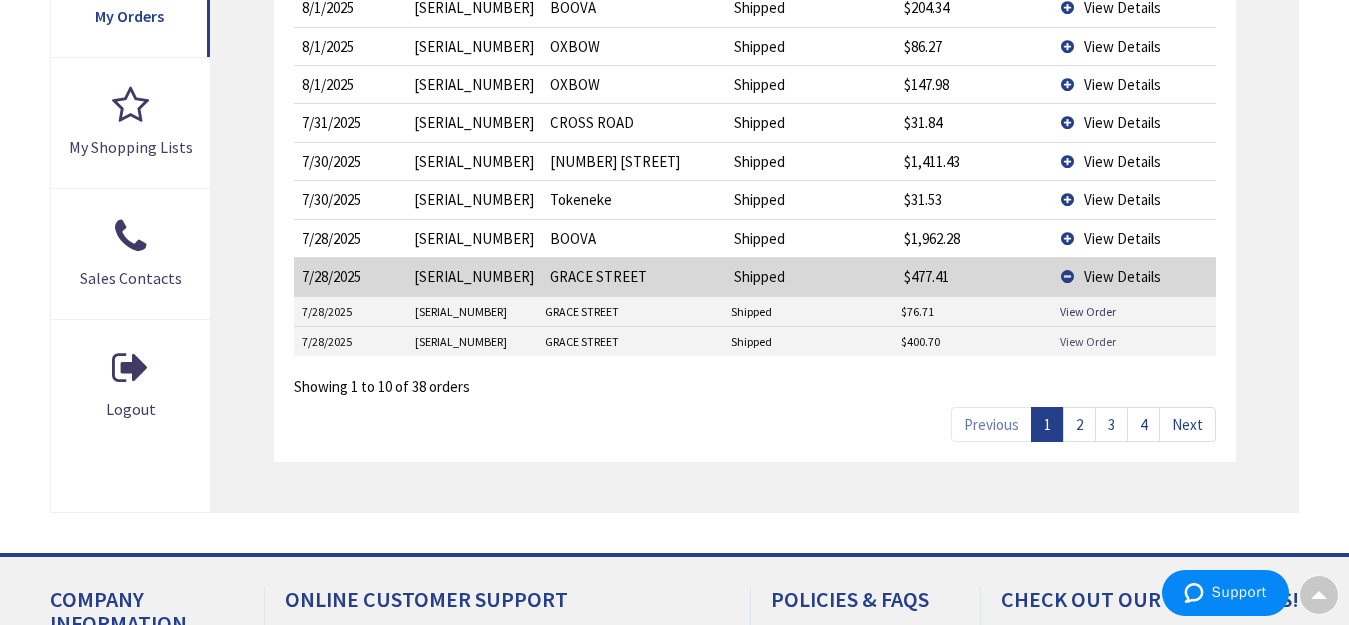 click on "View Order" at bounding box center (1088, 341) 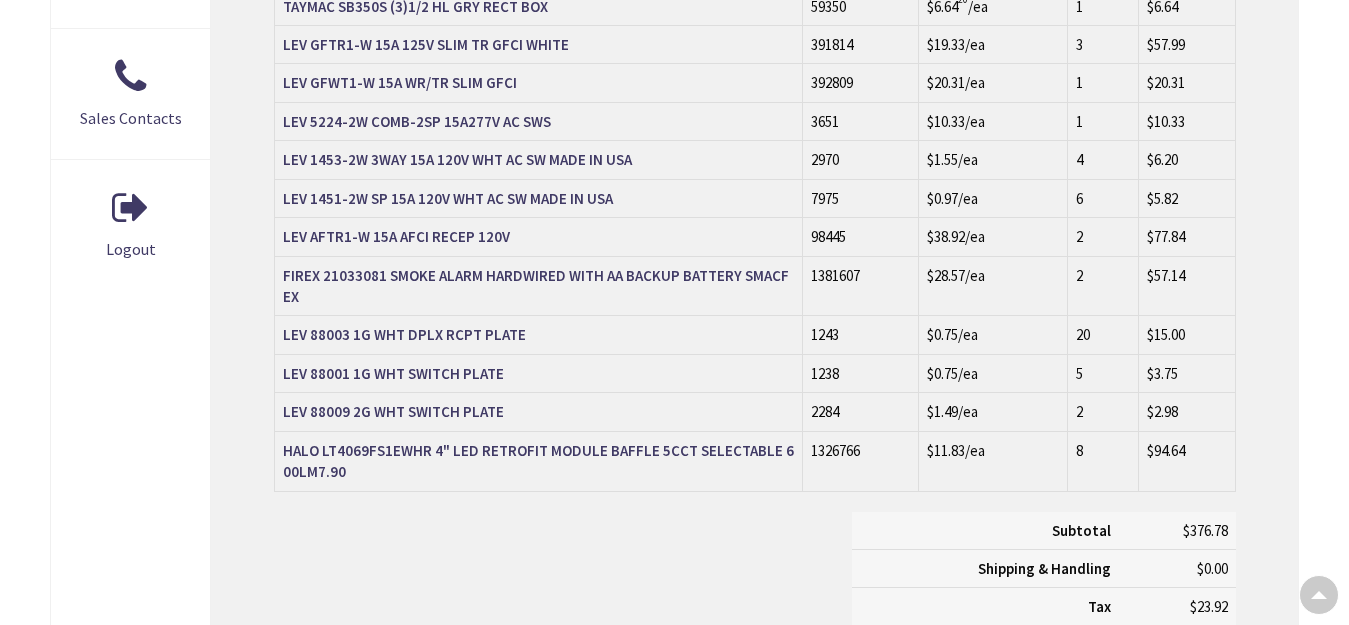 scroll, scrollTop: 1000, scrollLeft: 0, axis: vertical 